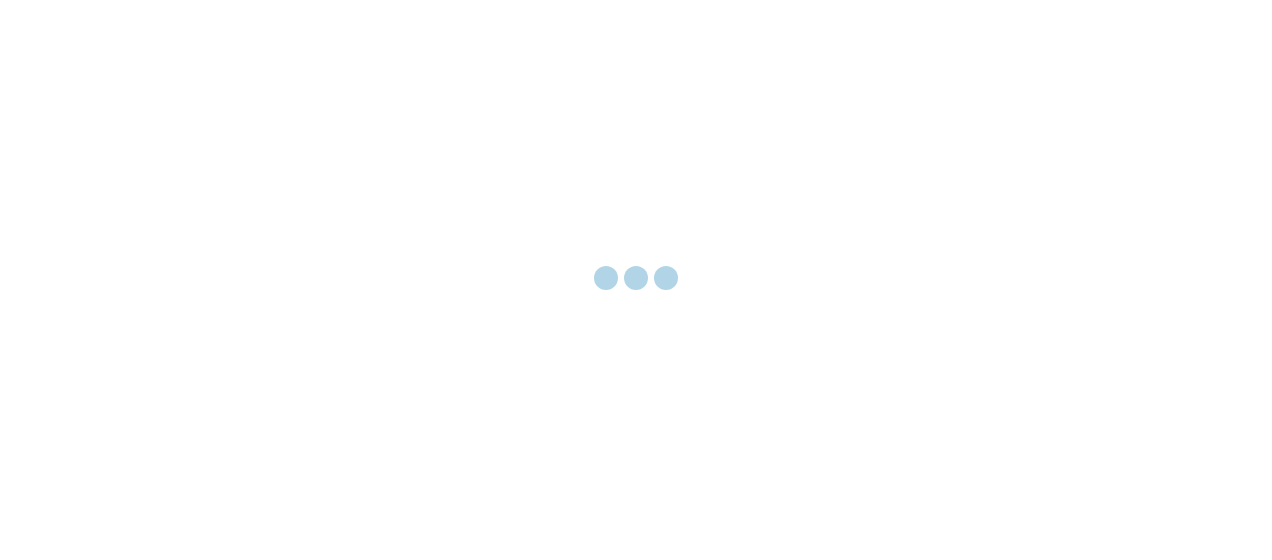scroll, scrollTop: 0, scrollLeft: 0, axis: both 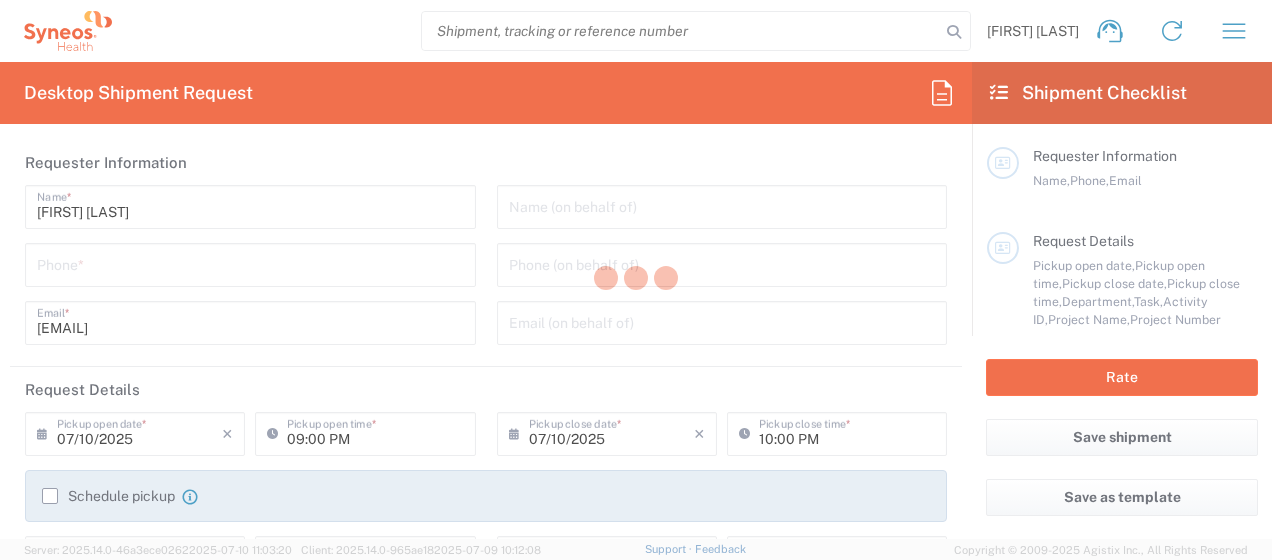 type on "3190" 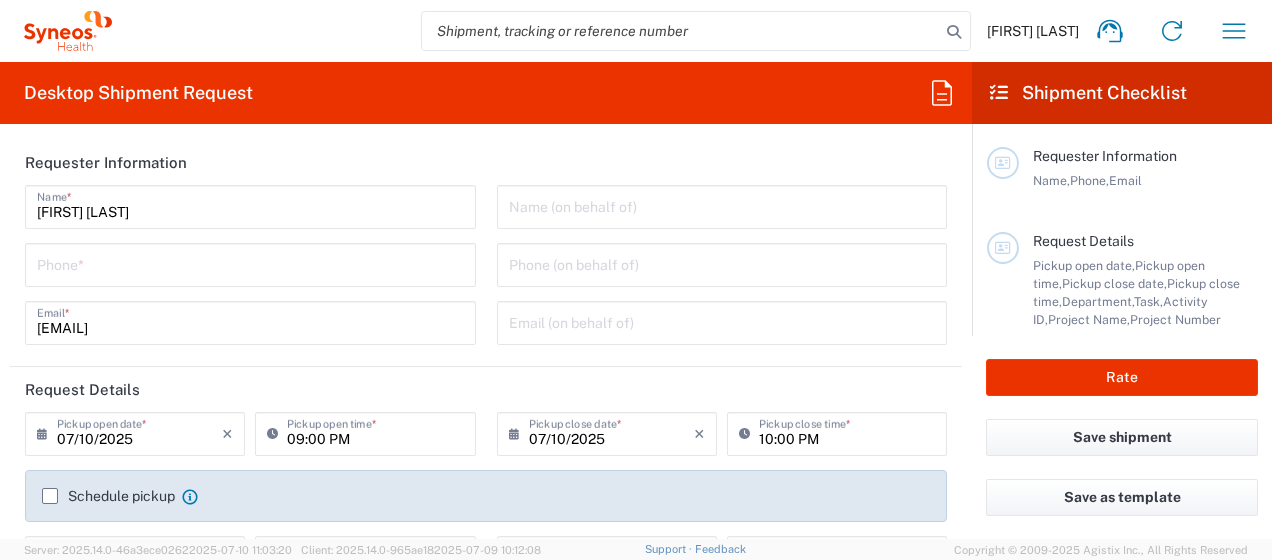 type on "Illingworth Rsrch Grp (USA) In" 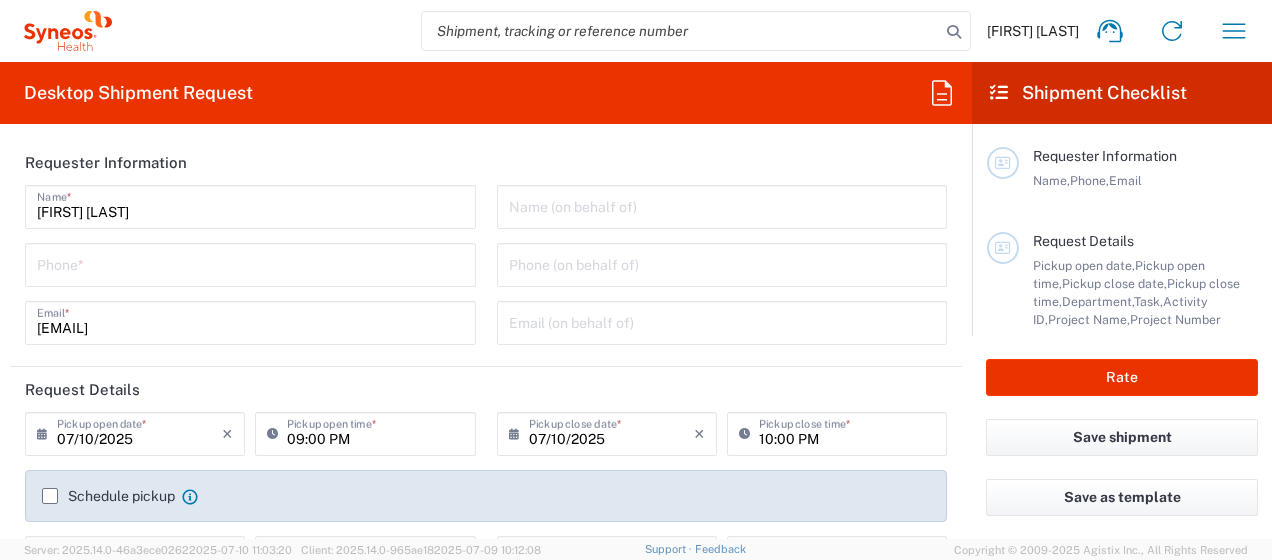 click at bounding box center (250, 263) 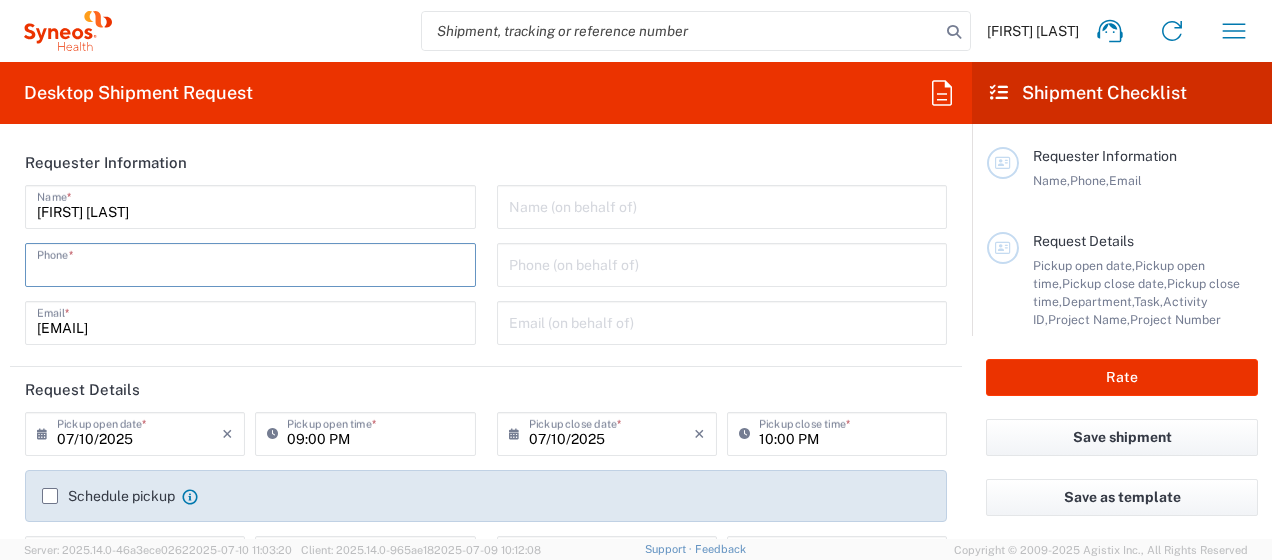 type on "3035422248" 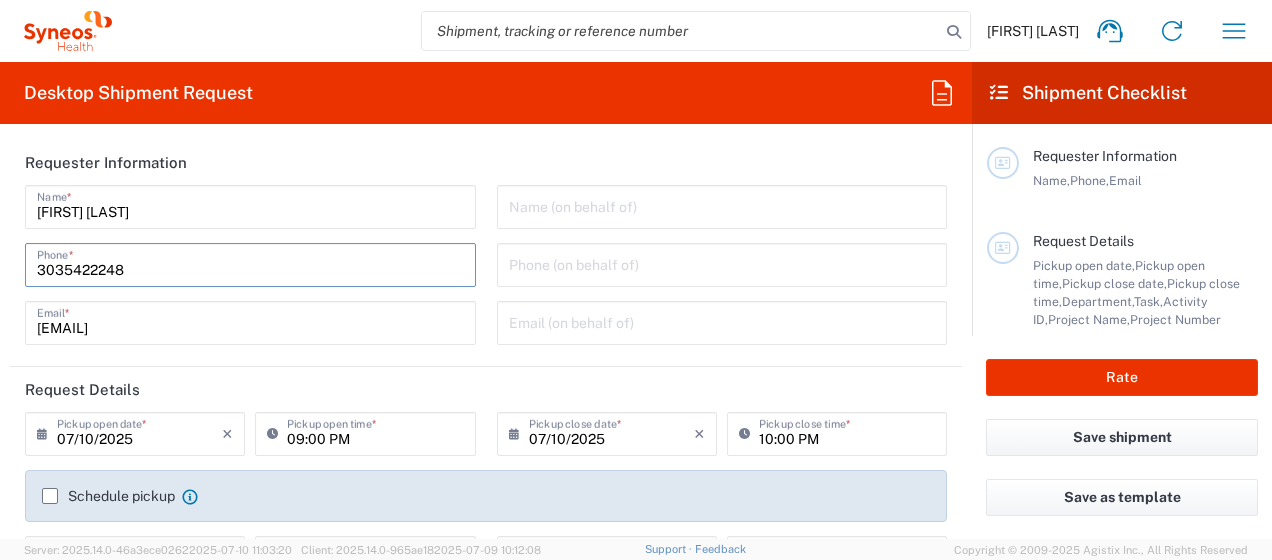 type on "OPP 00952" 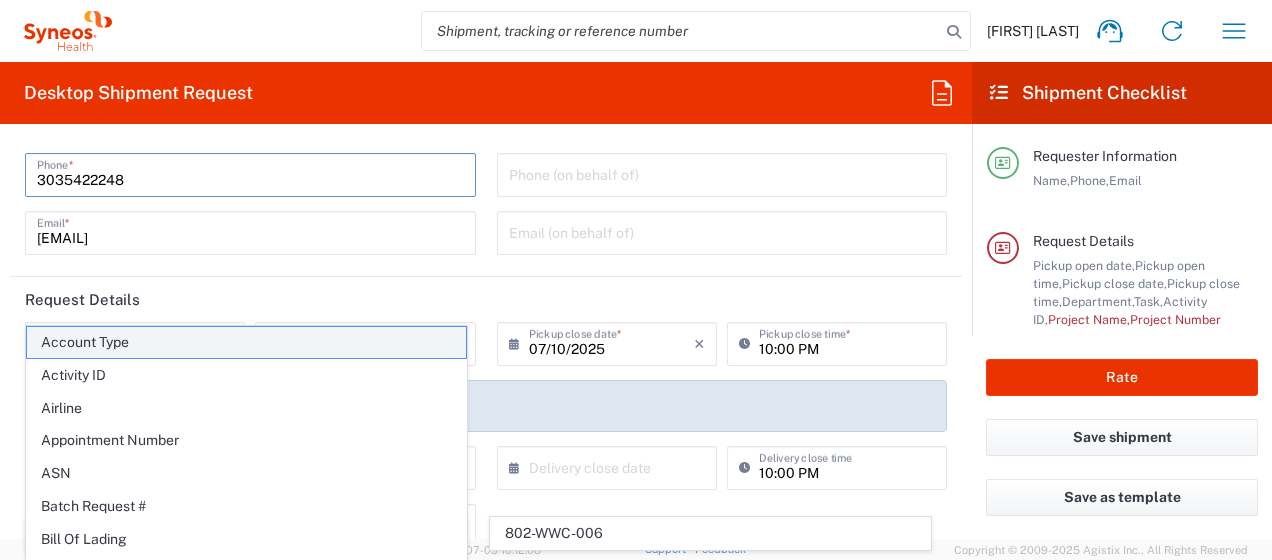 scroll, scrollTop: 100, scrollLeft: 0, axis: vertical 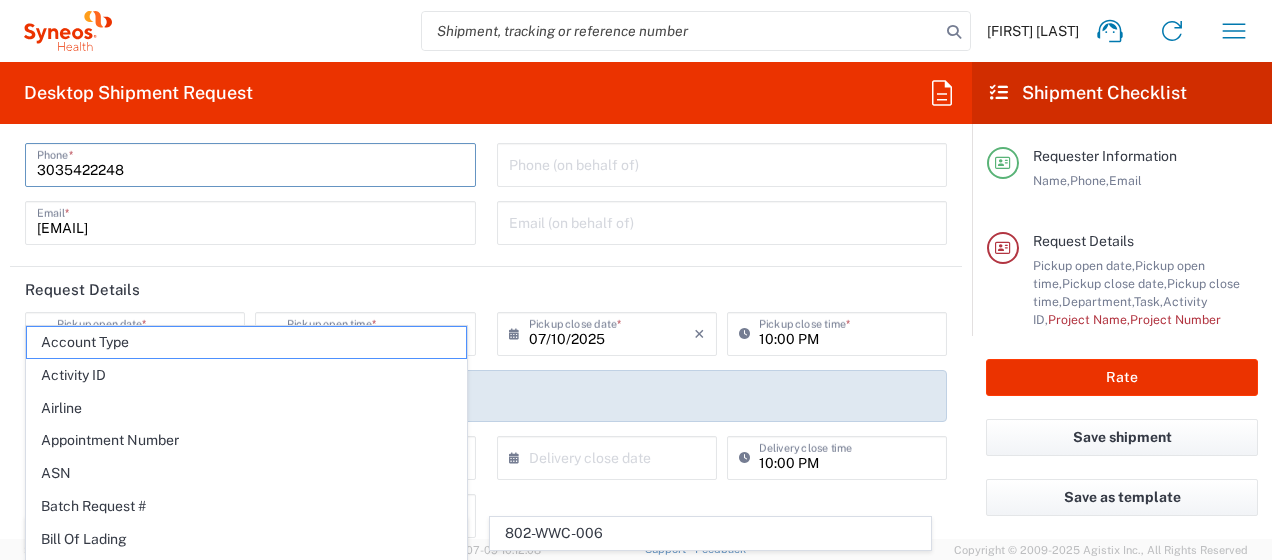 click on "07/10/2025" at bounding box center (611, 332) 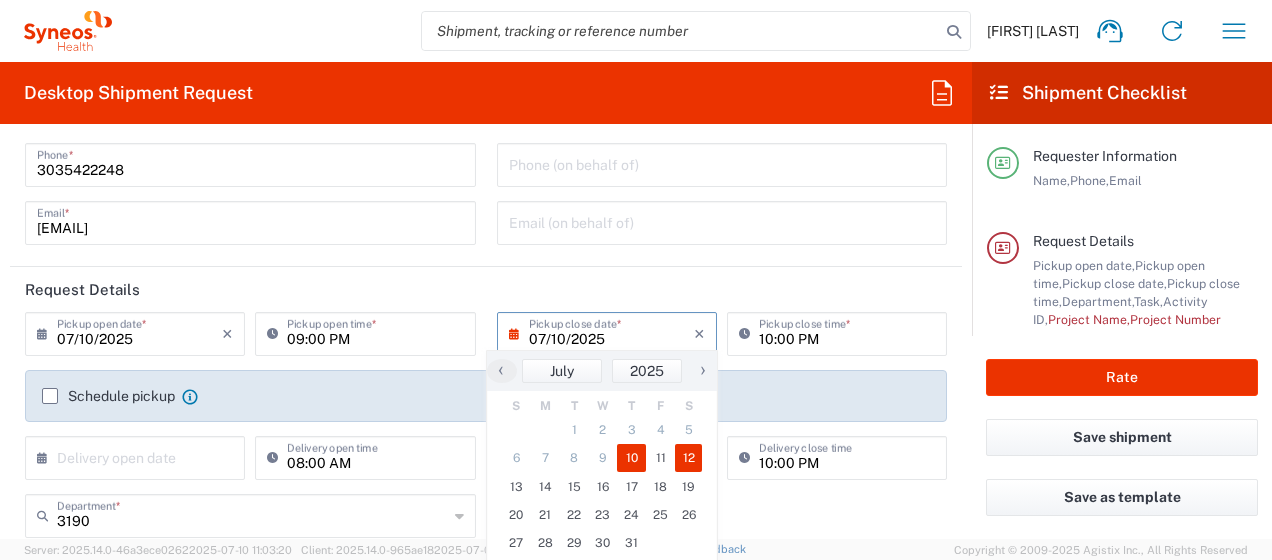drag, startPoint x: 687, startPoint y: 442, endPoint x: 681, endPoint y: 452, distance: 11.661903 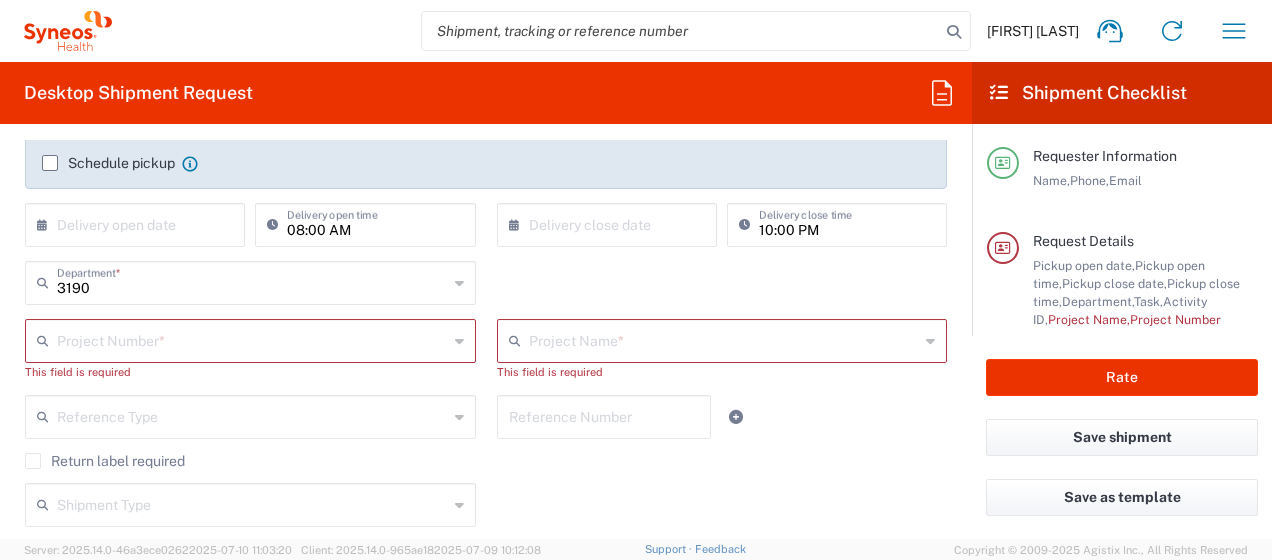 scroll, scrollTop: 400, scrollLeft: 0, axis: vertical 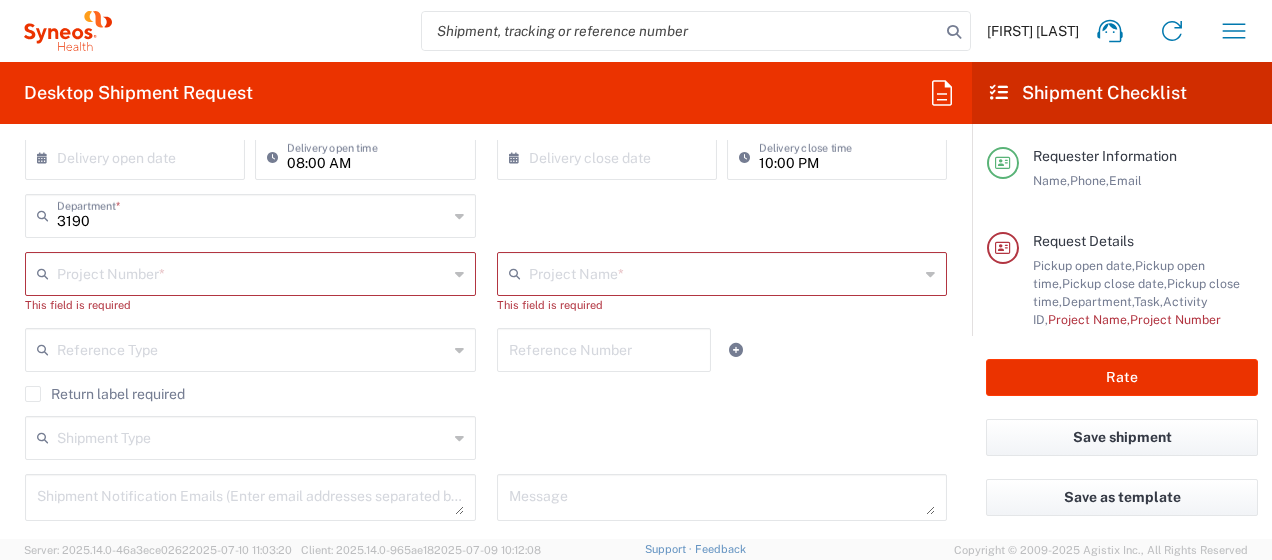click at bounding box center [252, 272] 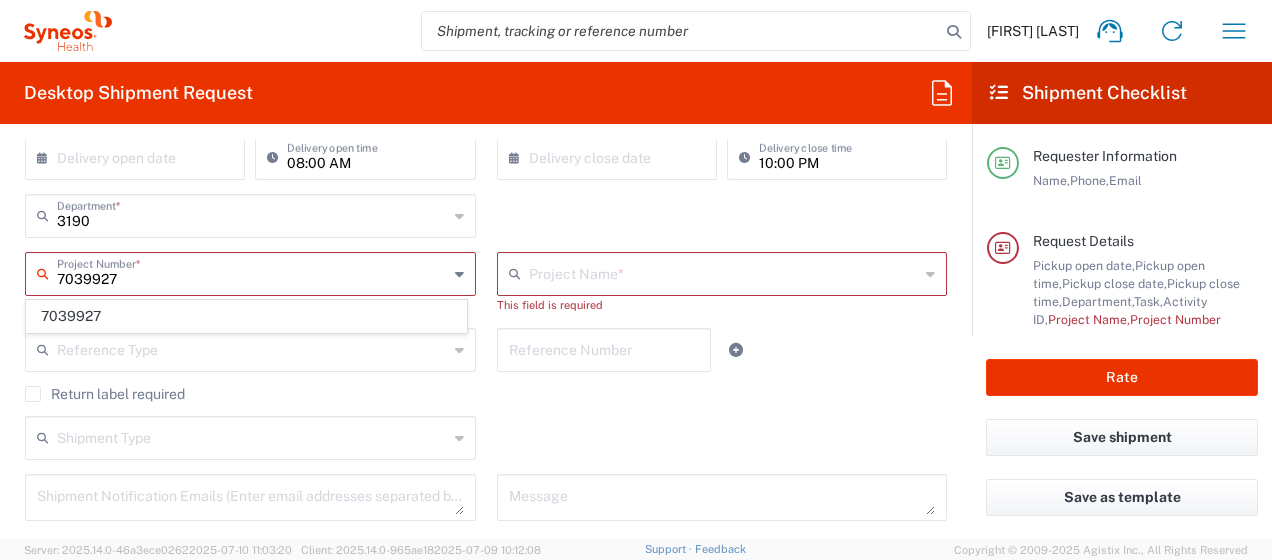type on "7039927" 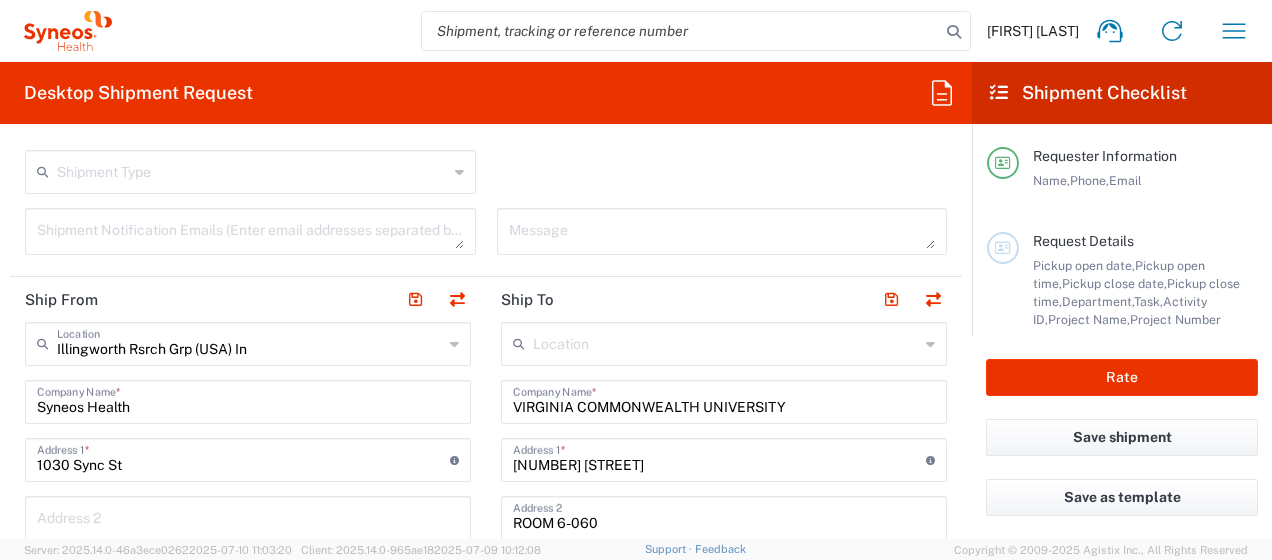 scroll, scrollTop: 700, scrollLeft: 0, axis: vertical 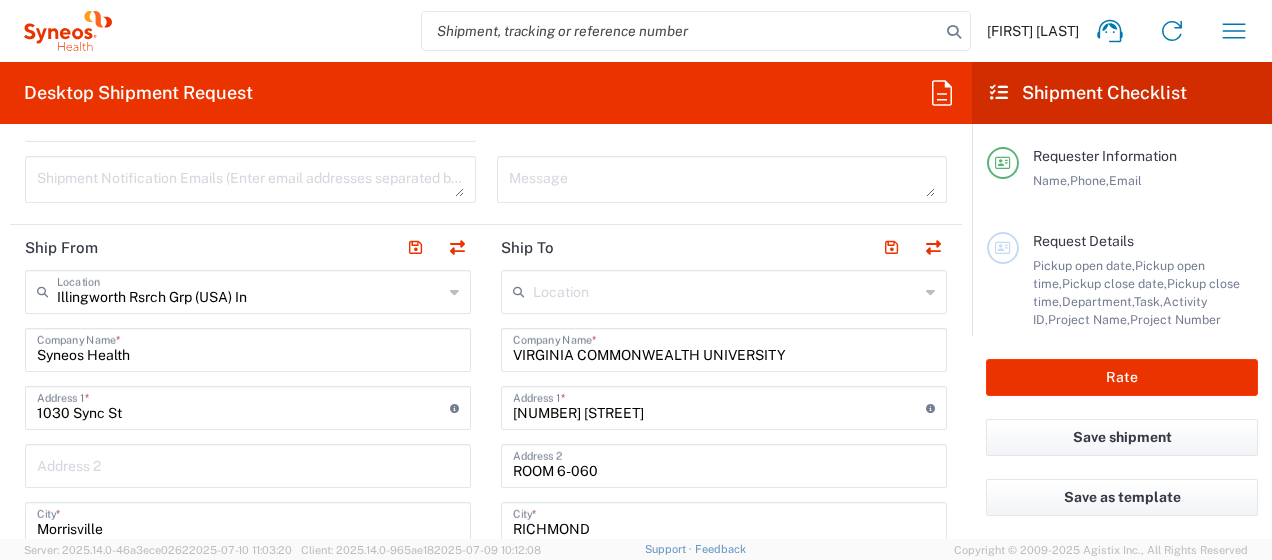 type on "[PHONE_CODE]-[COUNTRY_CODE]-[NUMBER]" 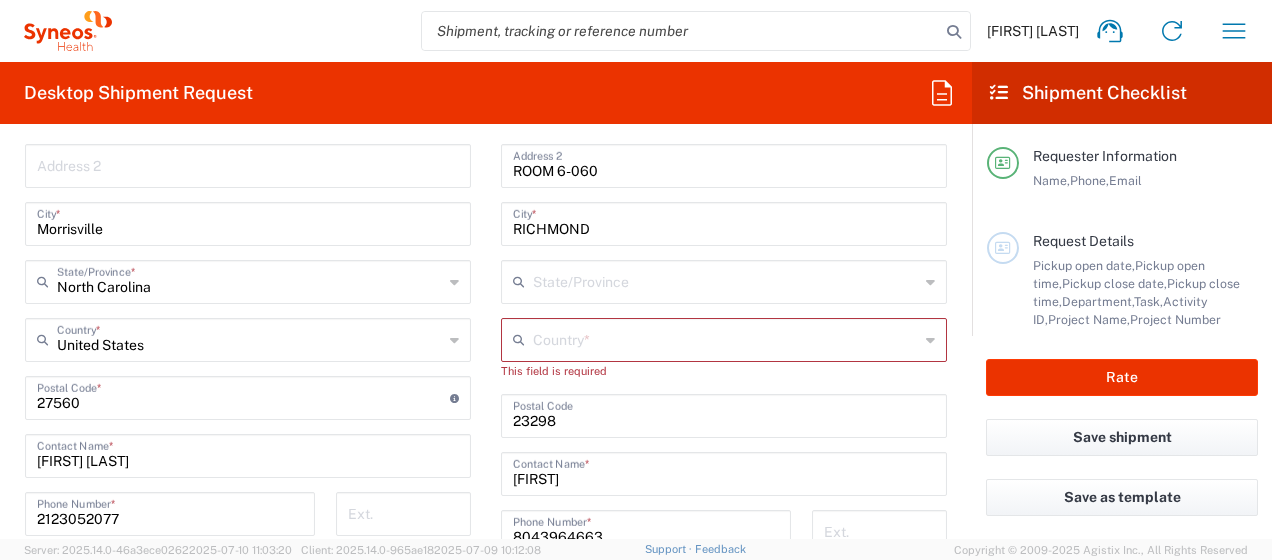 scroll, scrollTop: 800, scrollLeft: 0, axis: vertical 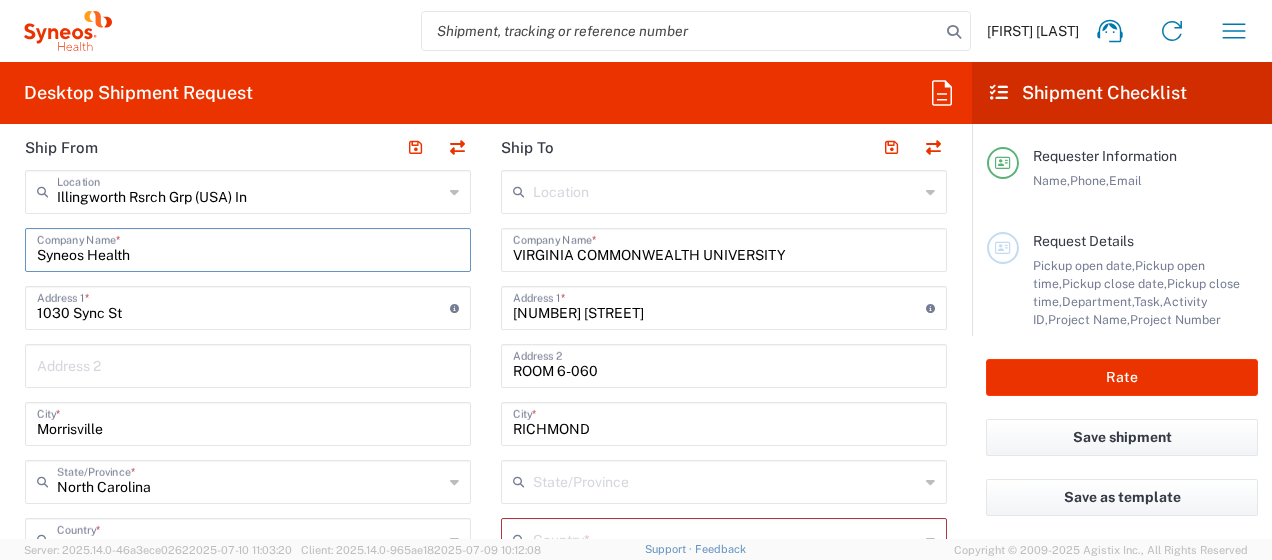 drag, startPoint x: 146, startPoint y: 250, endPoint x: 12, endPoint y: 248, distance: 134.01492 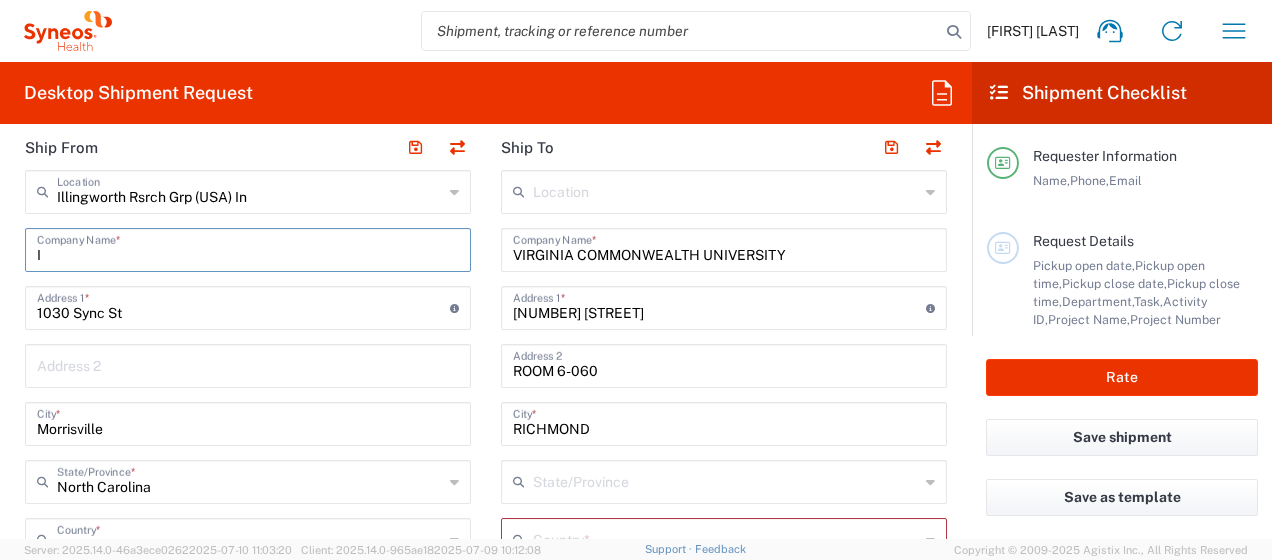 type 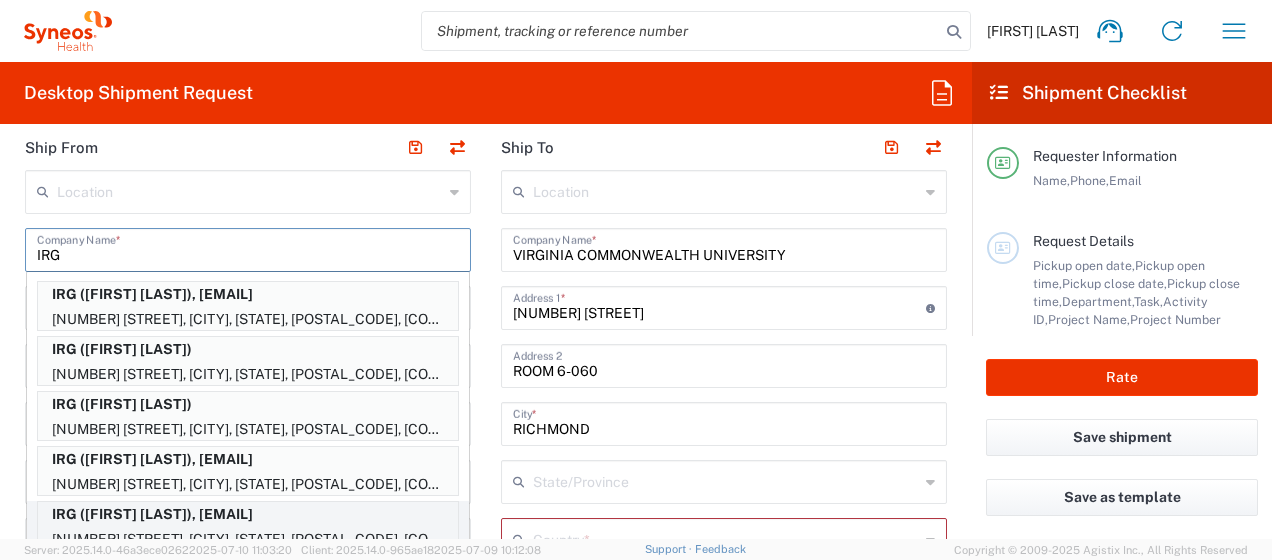scroll, scrollTop: 600, scrollLeft: 0, axis: vertical 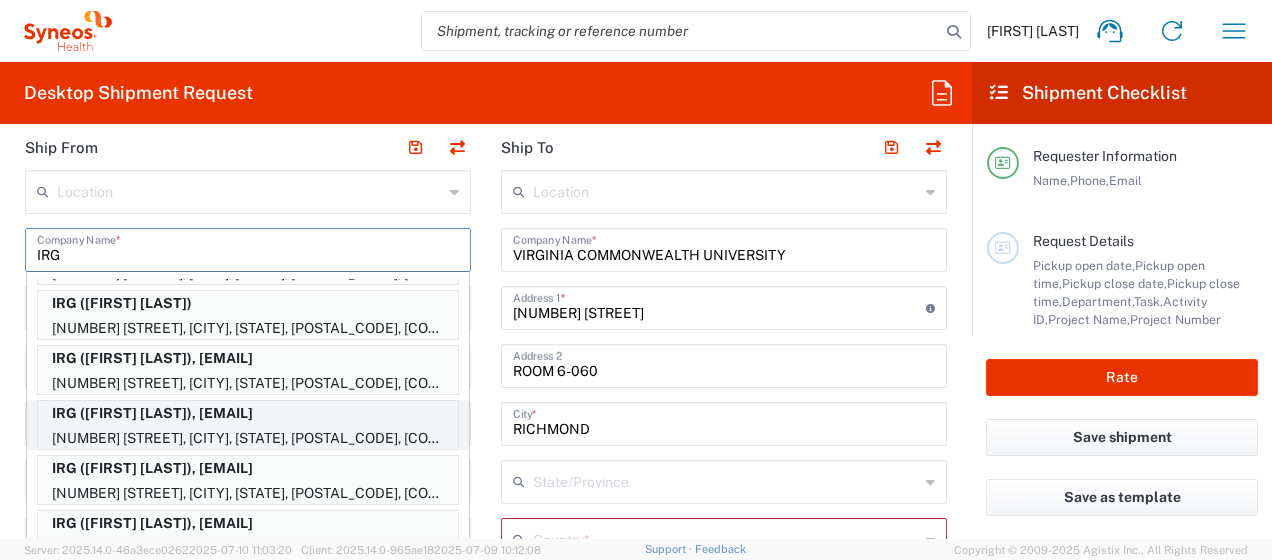 type on "IRG" 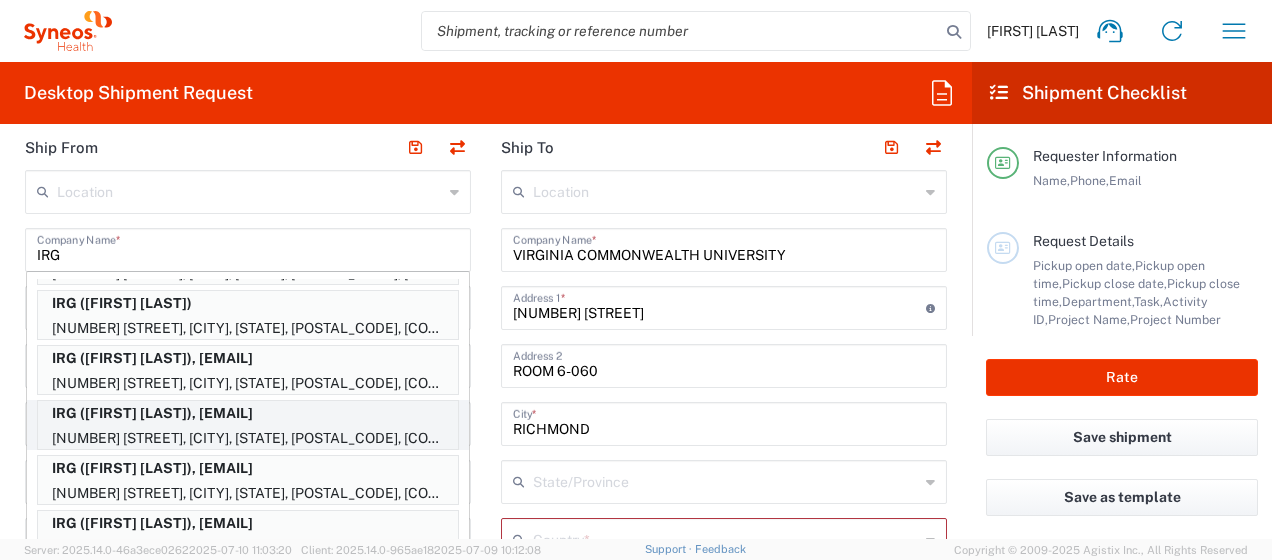 click on "[NUMBER] [STREET], [CITY], [STATE], [POSTAL_CODE], [COUNTRY]" at bounding box center [248, 438] 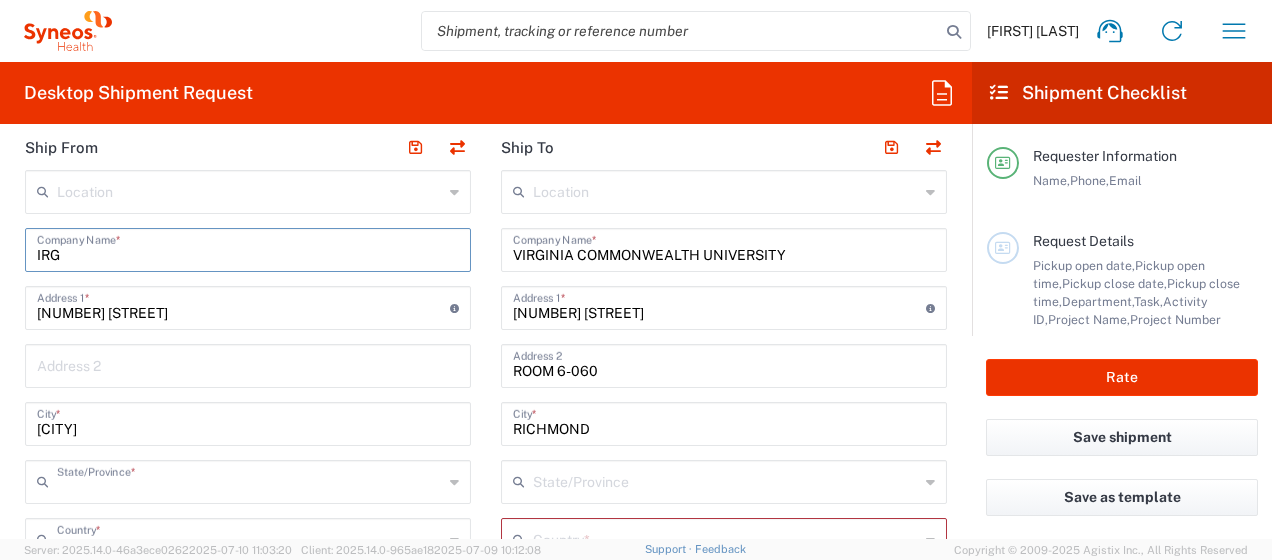 type on "British Columbia" 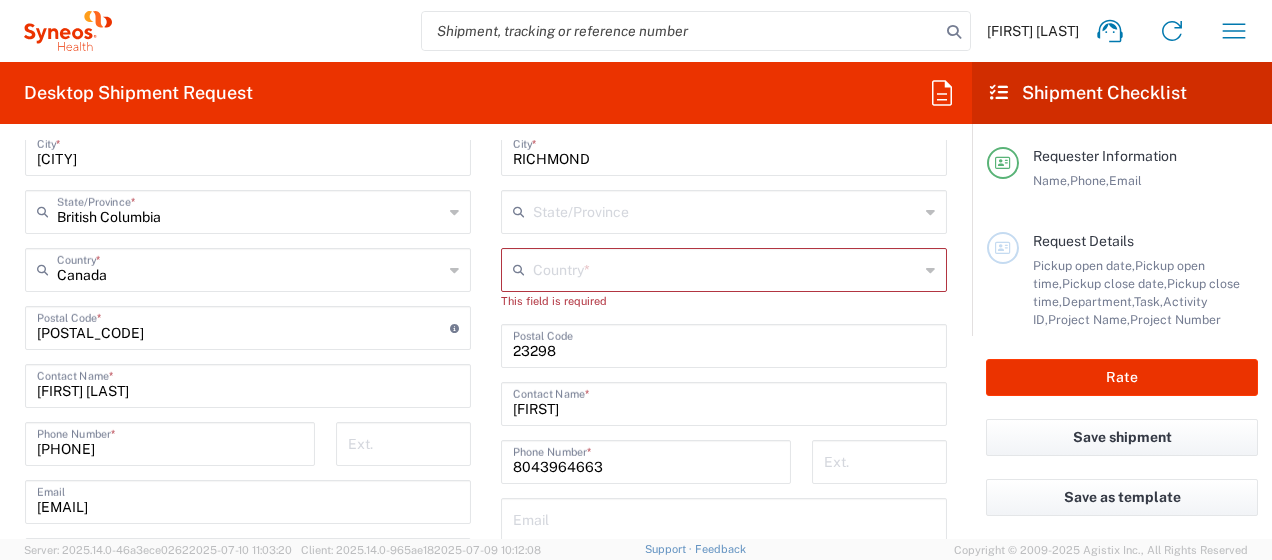 scroll, scrollTop: 1100, scrollLeft: 0, axis: vertical 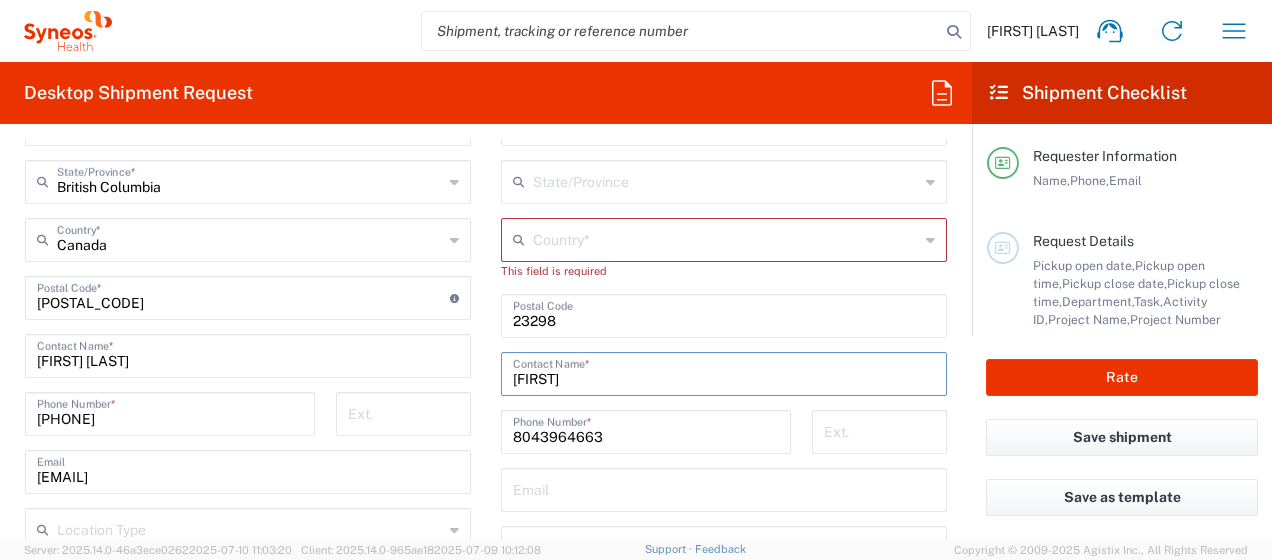 drag, startPoint x: 591, startPoint y: 377, endPoint x: 528, endPoint y: 372, distance: 63.1981 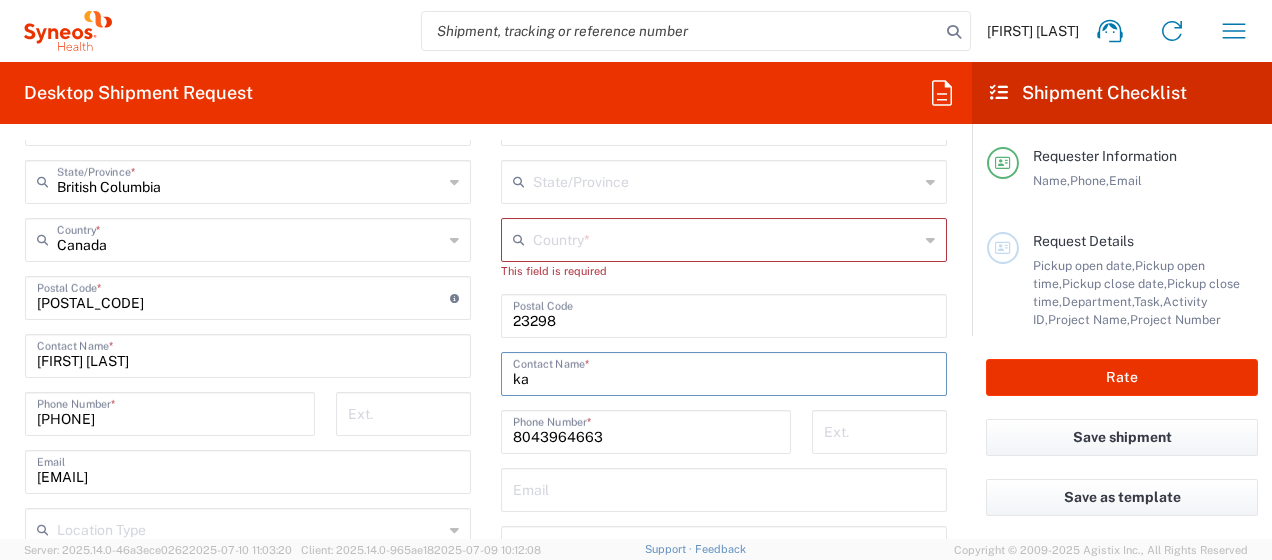 type on "k" 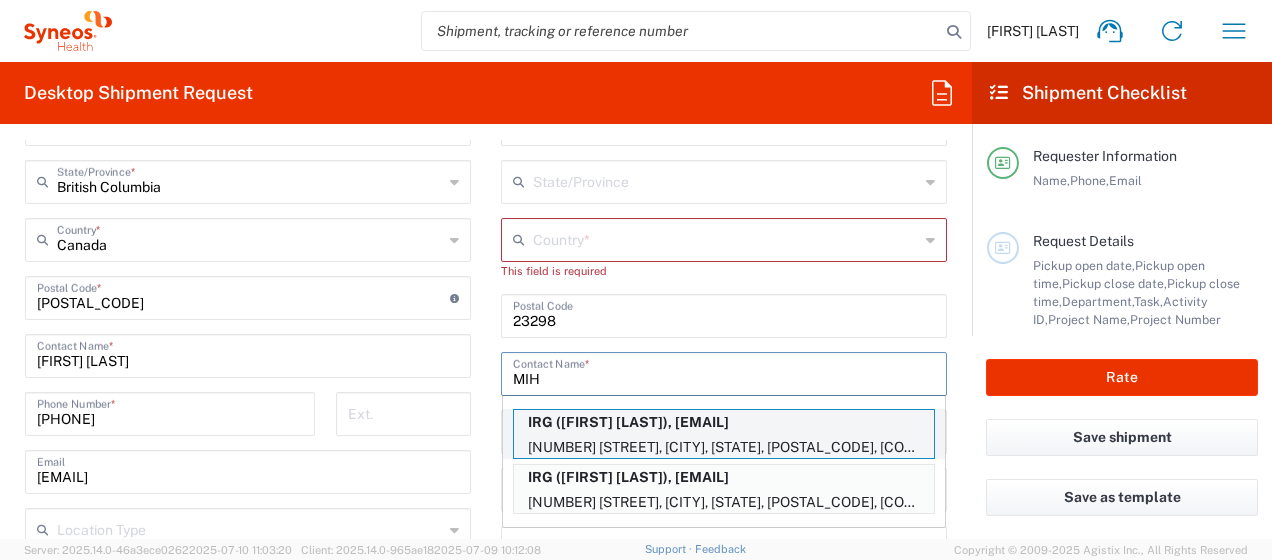 type on "MIH" 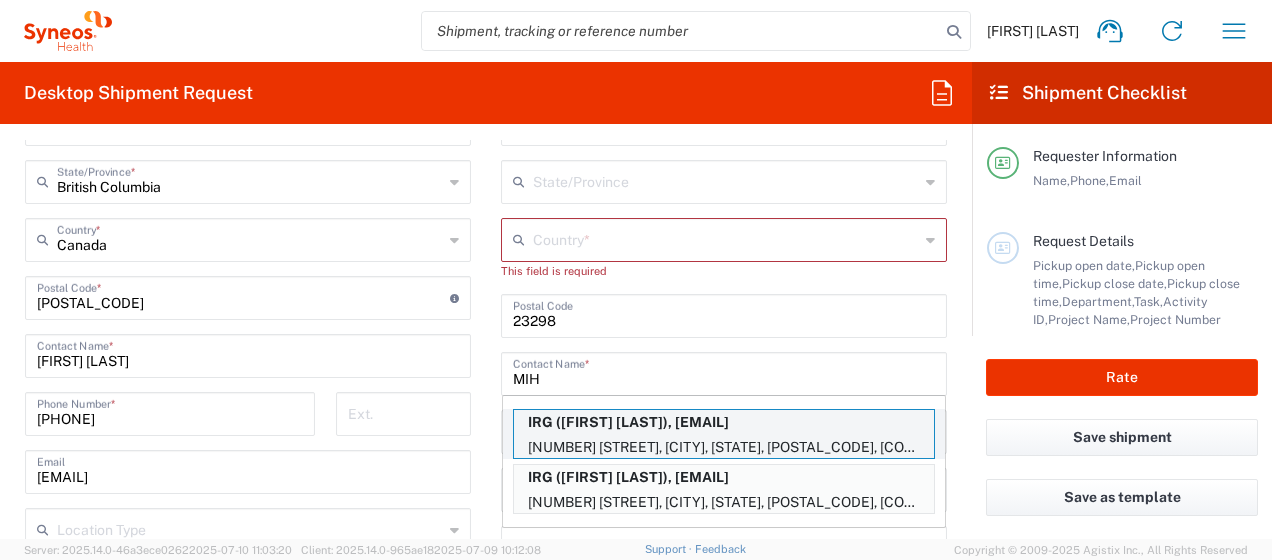 click on "[NUMBER] [STREET], [CITY], [STATE], [POSTAL_CODE], [COUNTRY]" at bounding box center (724, 447) 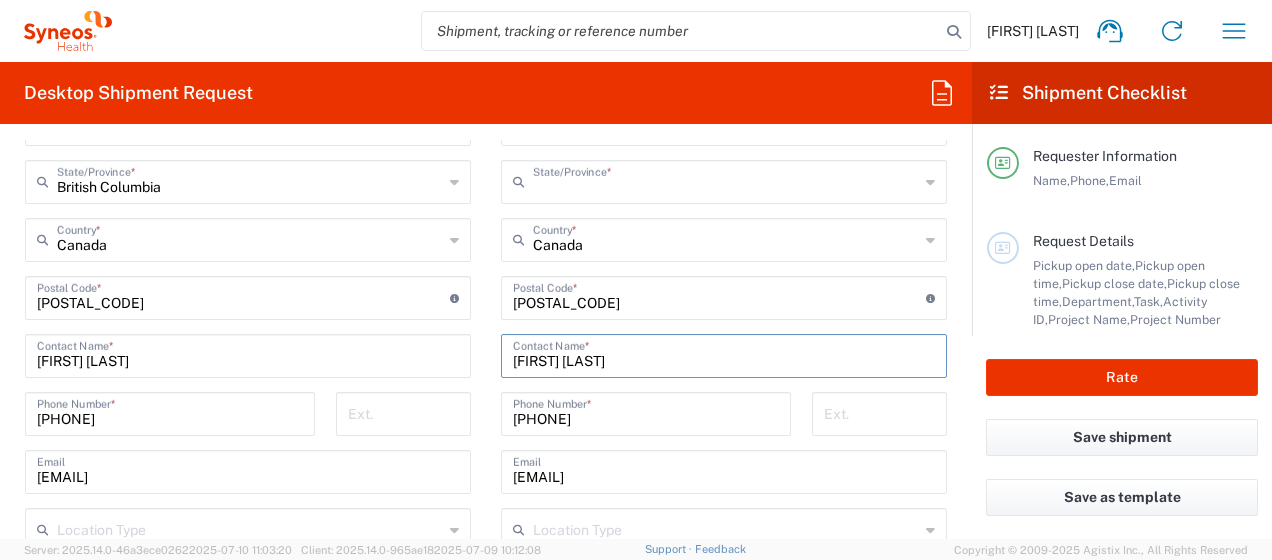 type on "British Columbia" 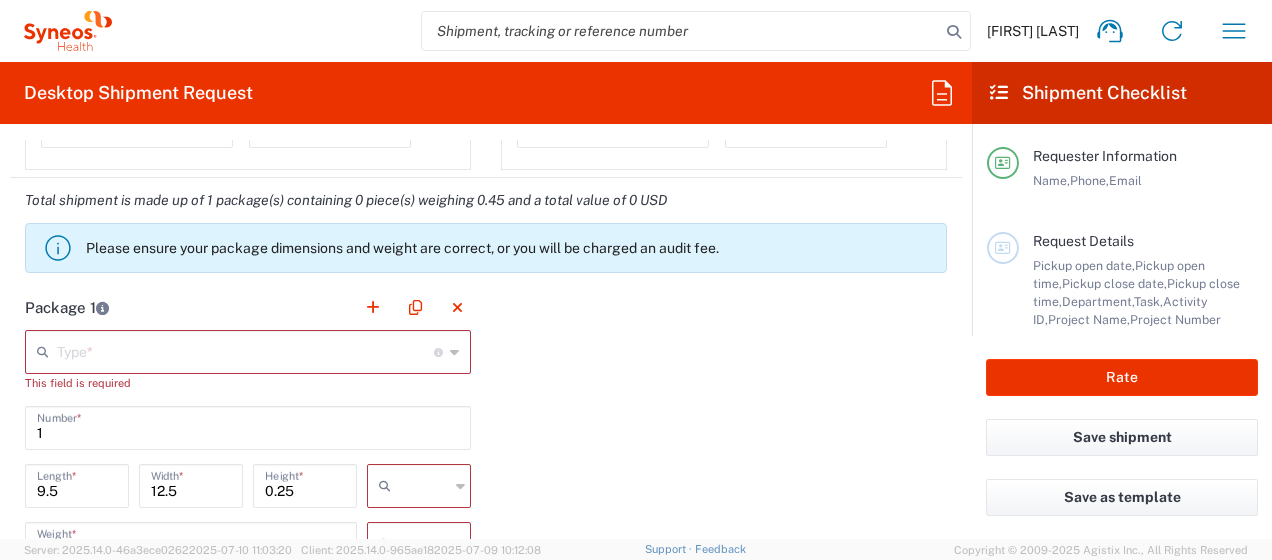 scroll, scrollTop: 1700, scrollLeft: 0, axis: vertical 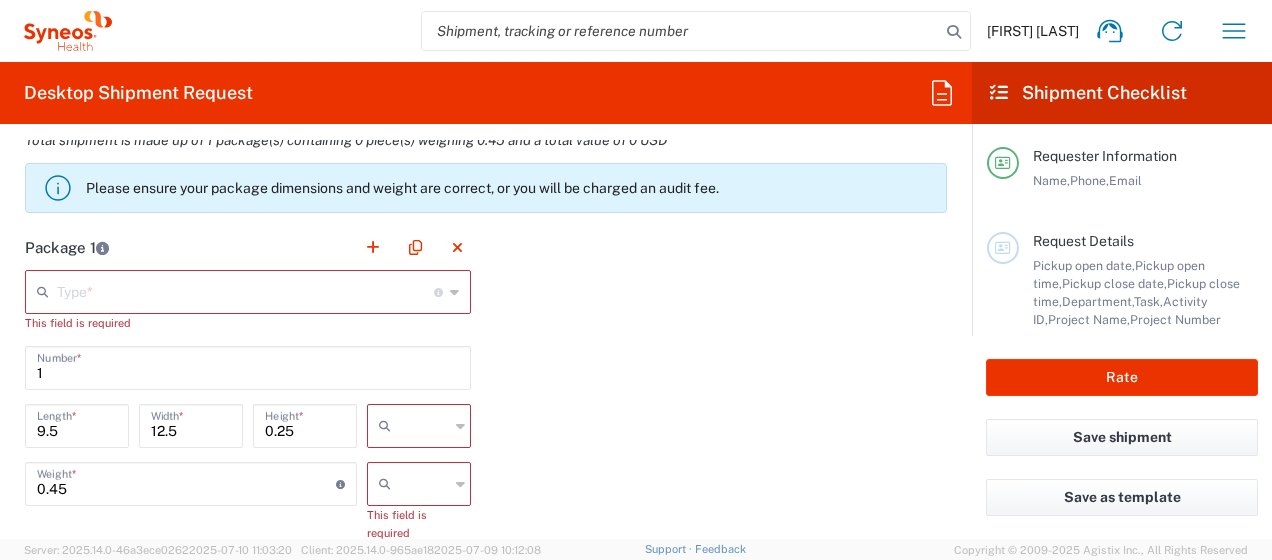 click at bounding box center [245, 290] 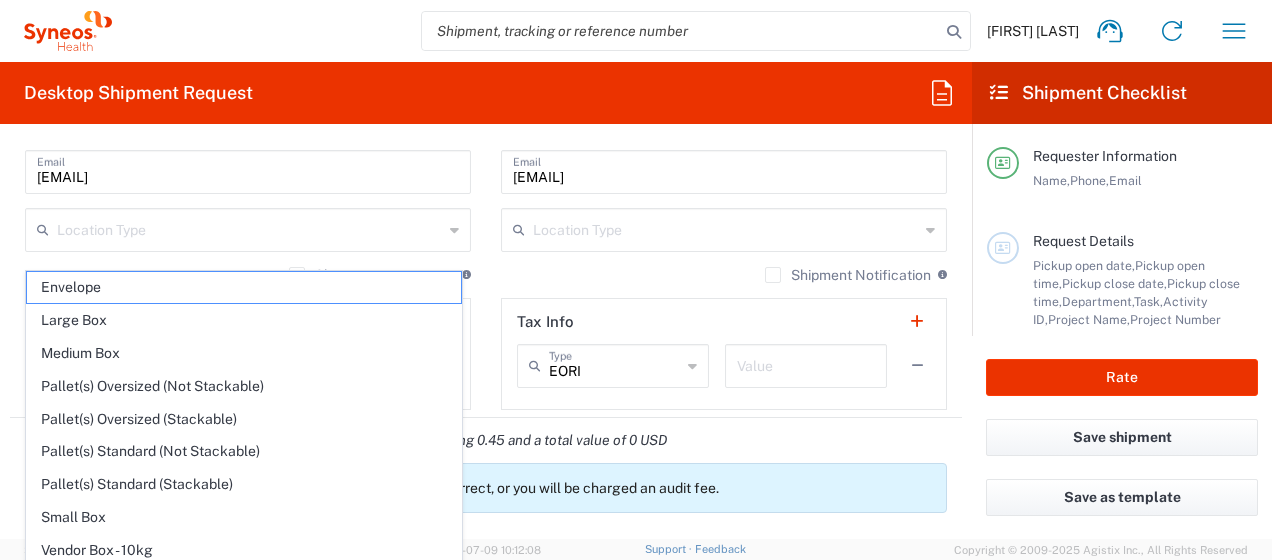 scroll, scrollTop: 1200, scrollLeft: 0, axis: vertical 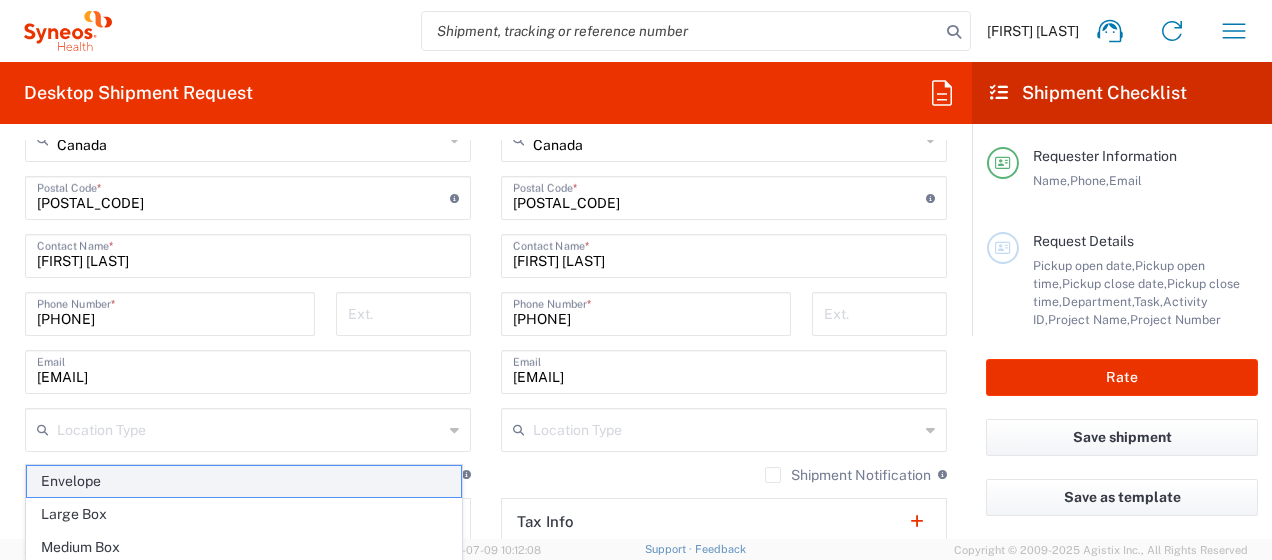 click on "Envelope" 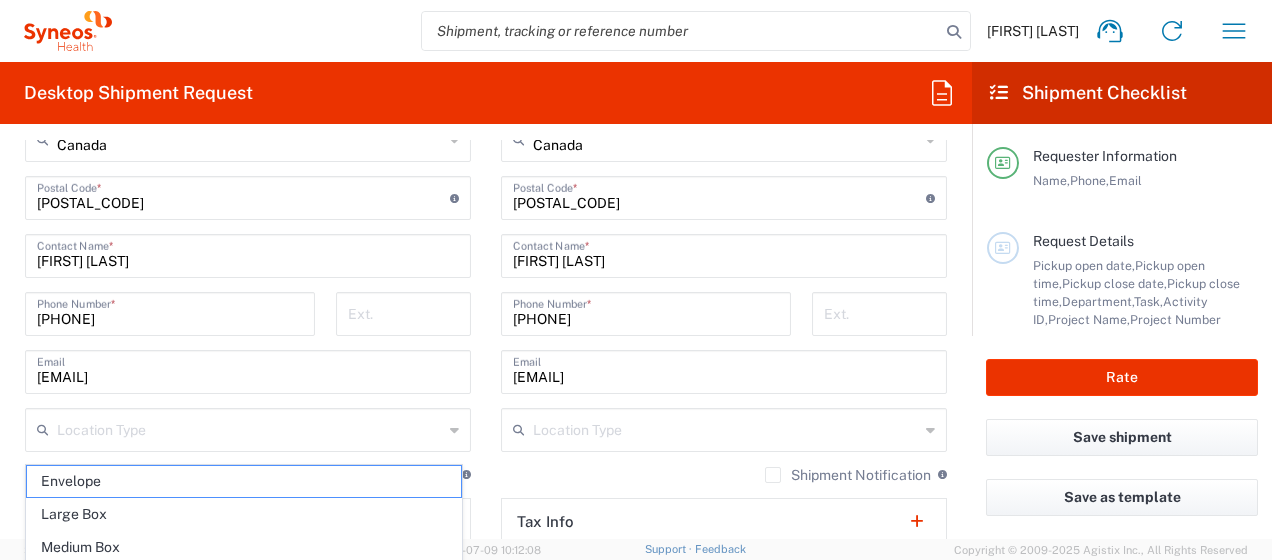 type on "Envelope" 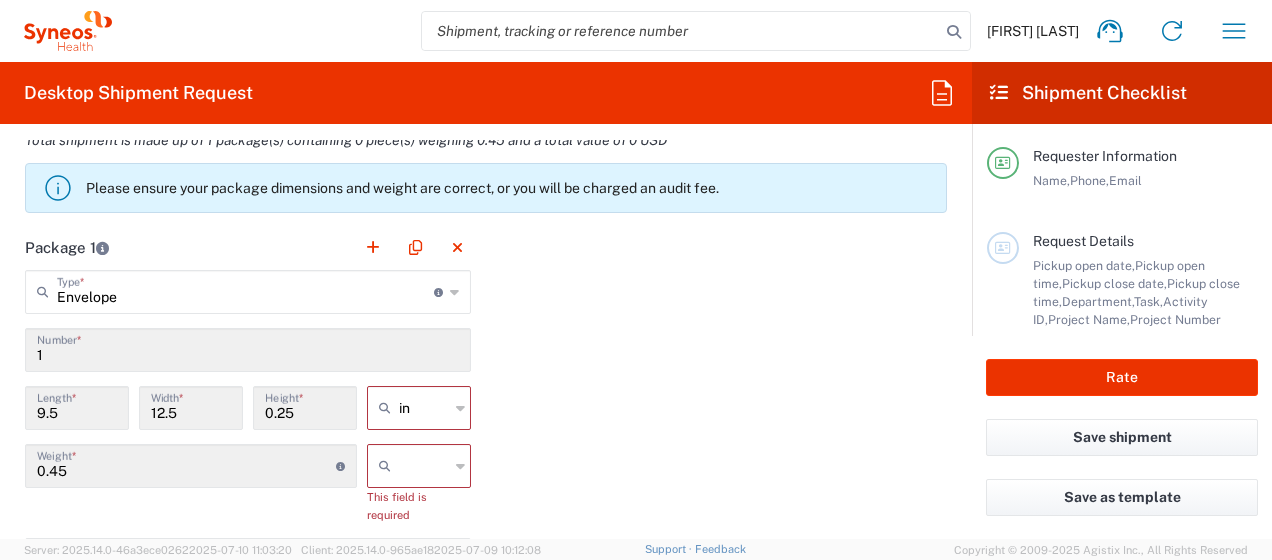 scroll, scrollTop: 1800, scrollLeft: 0, axis: vertical 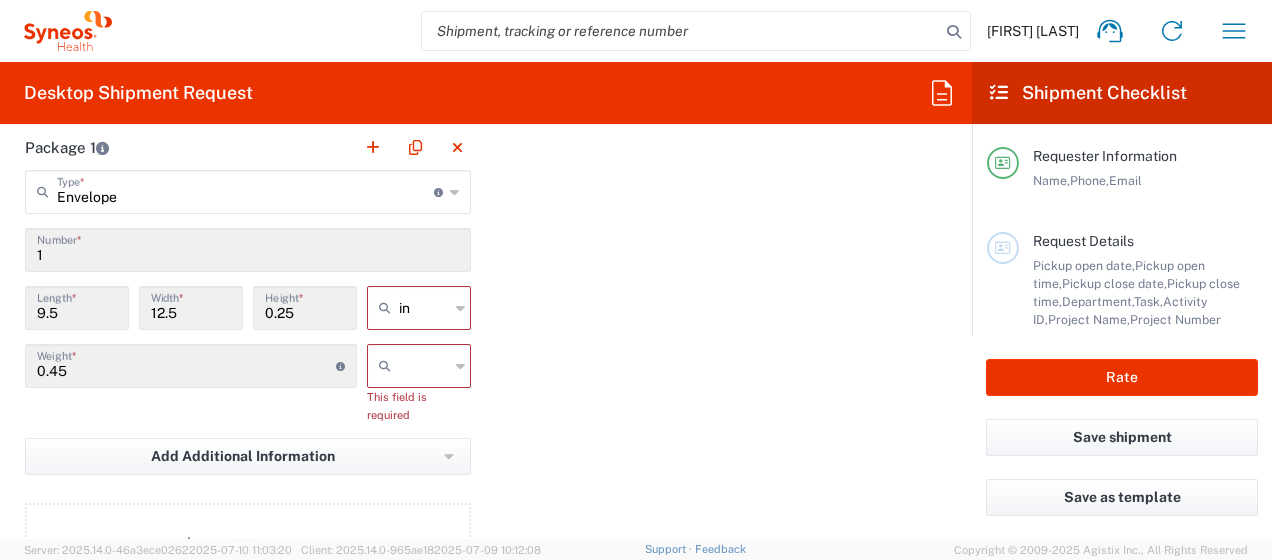 click at bounding box center [424, 366] 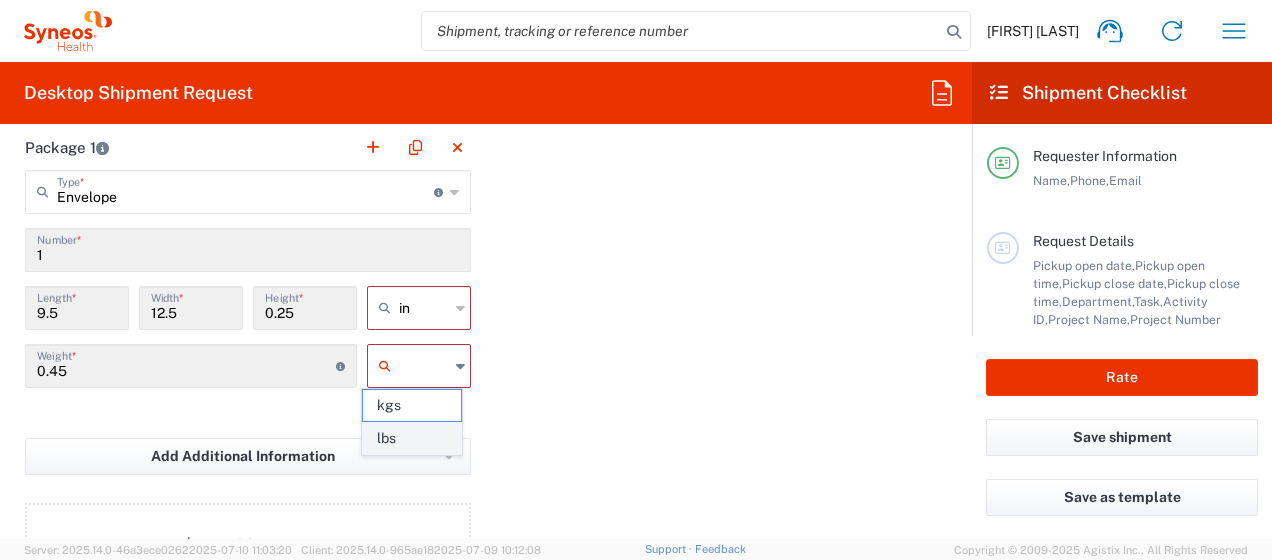 click on "lbs" 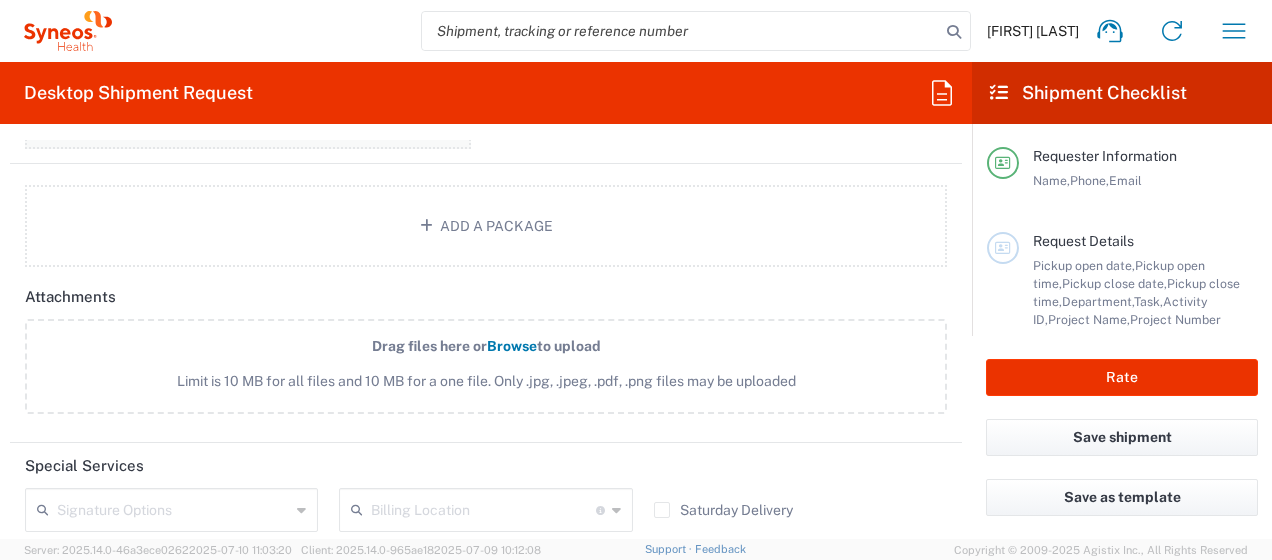 scroll, scrollTop: 2000, scrollLeft: 0, axis: vertical 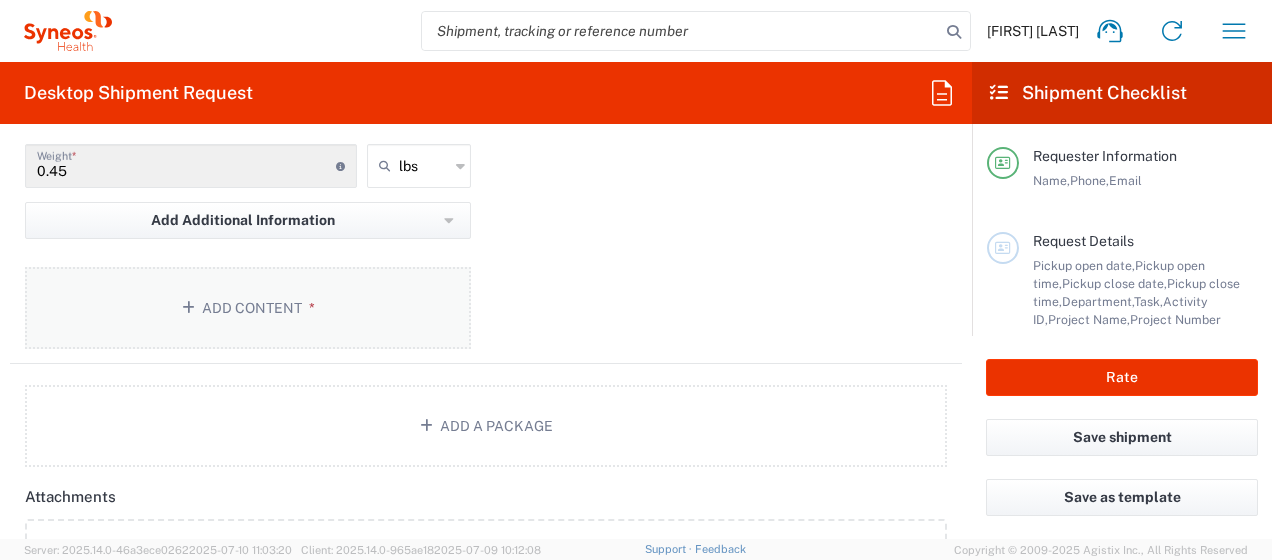 click on "Add Content *" 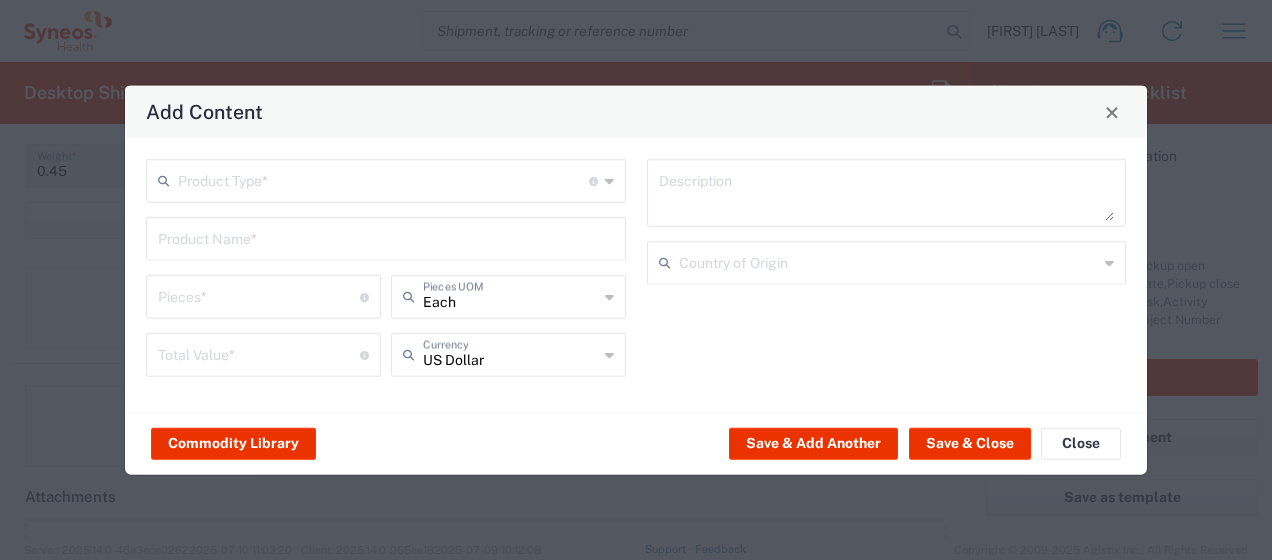 click at bounding box center [383, 179] 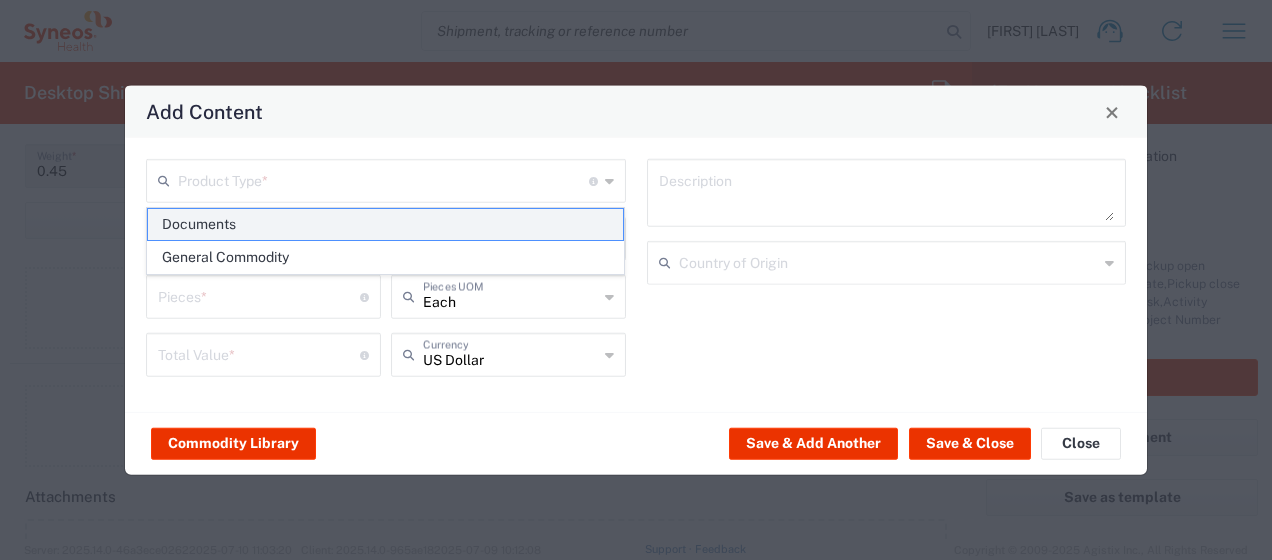 click on "Documents" 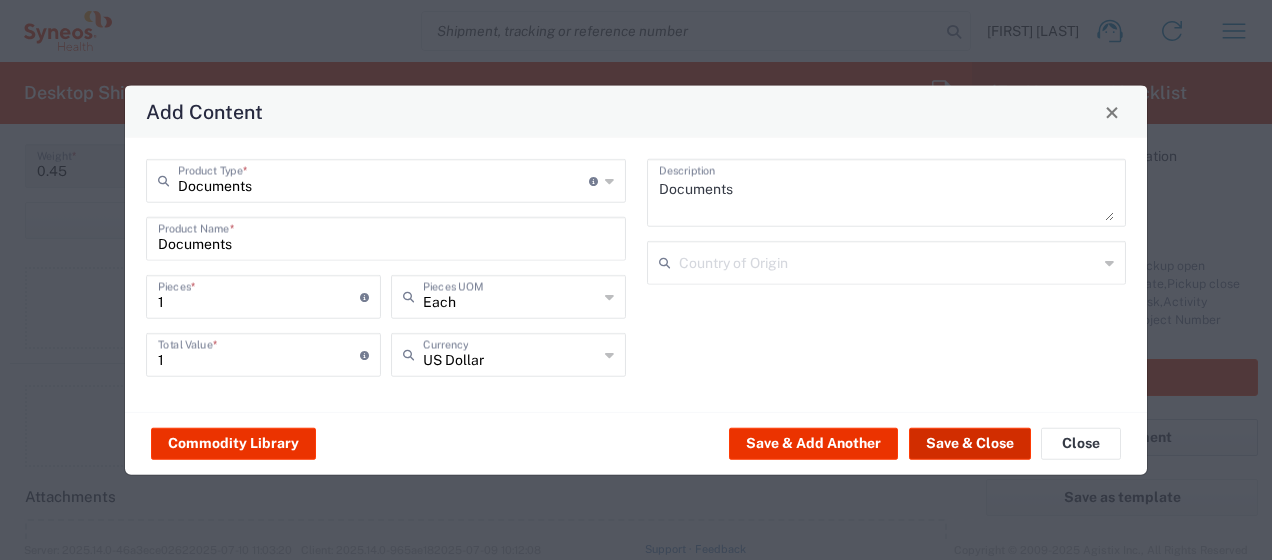click on "Save & Close" 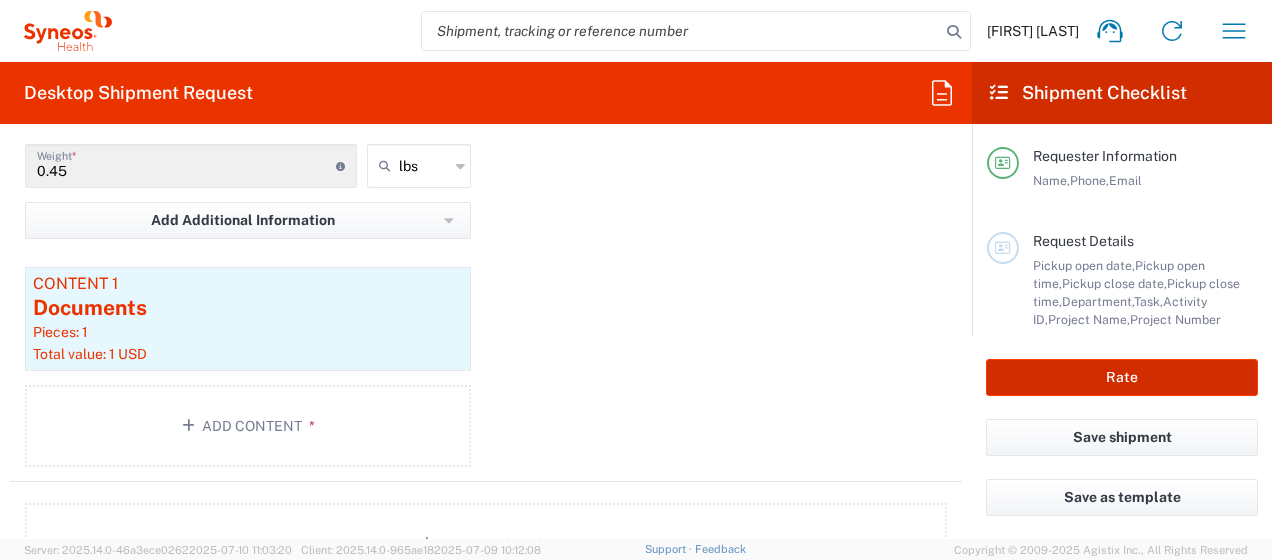 click on "Rate" 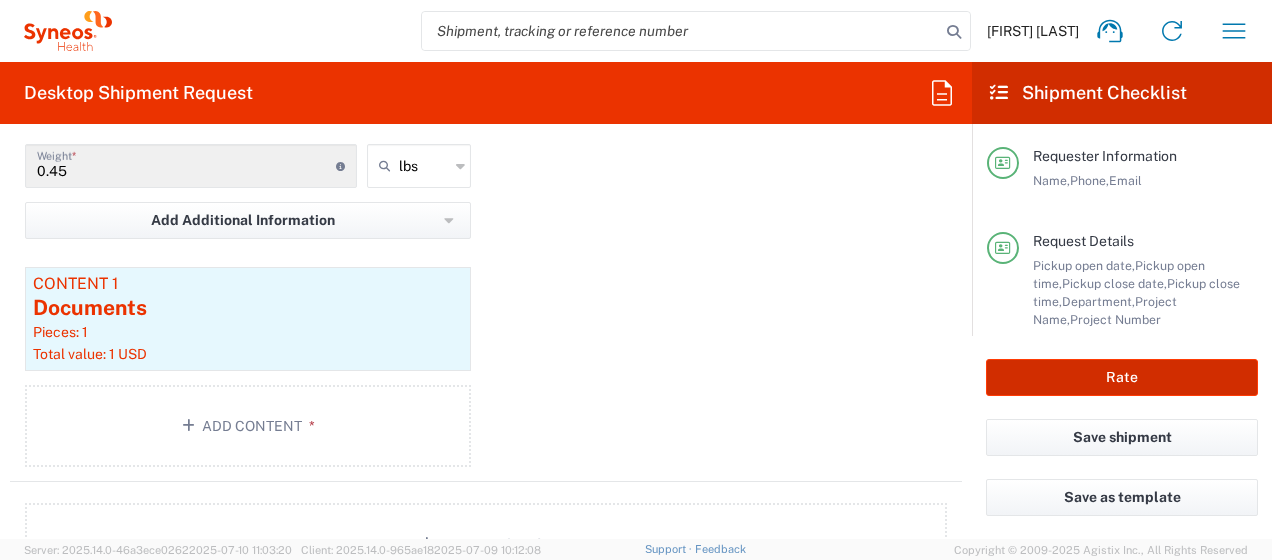 type on "7039927" 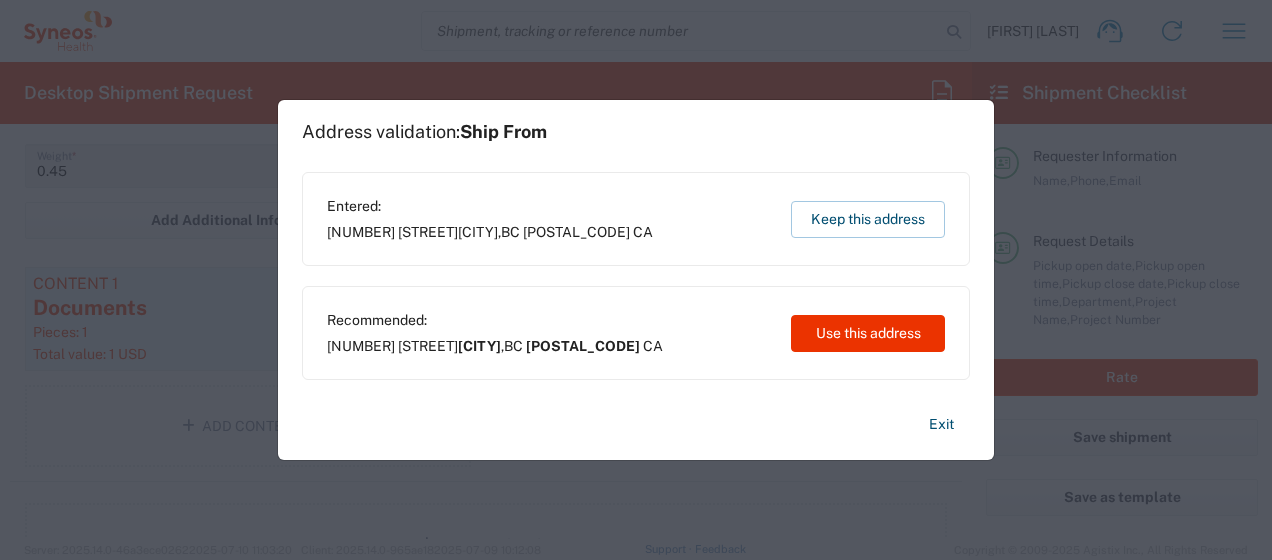 drag, startPoint x: 504, startPoint y: 349, endPoint x: 533, endPoint y: 348, distance: 29.017237 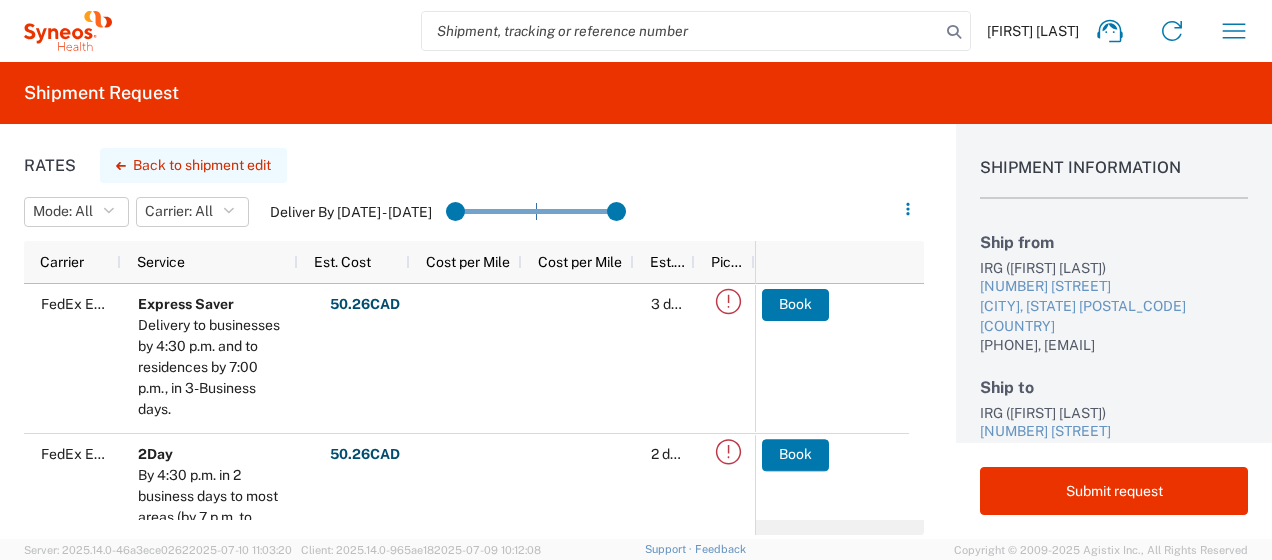 click on "Back to shipment edit" 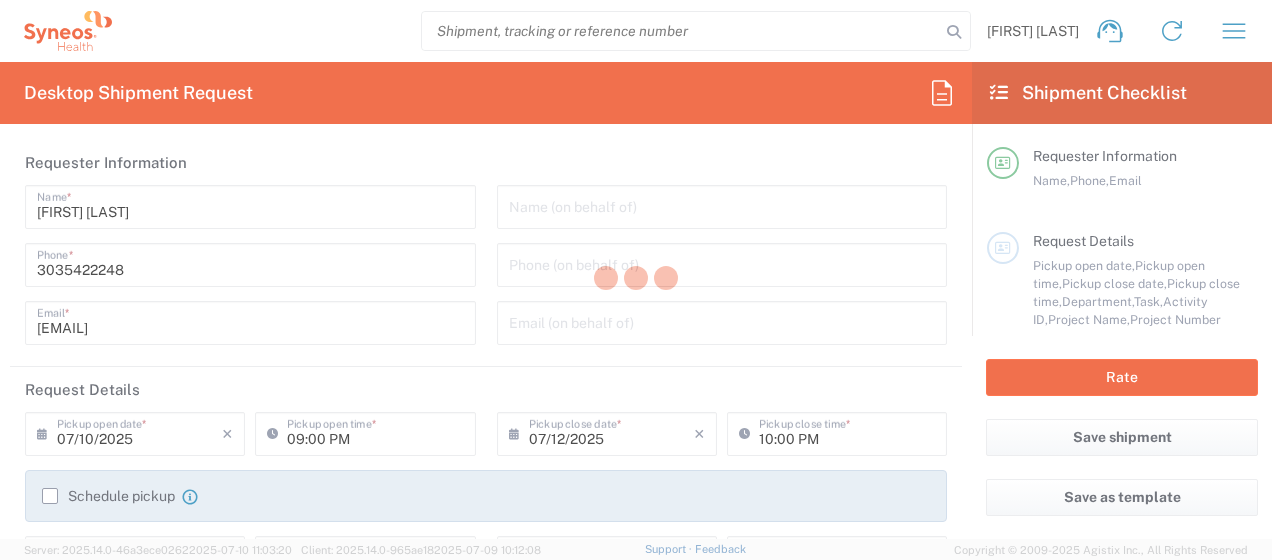 type on "7039927" 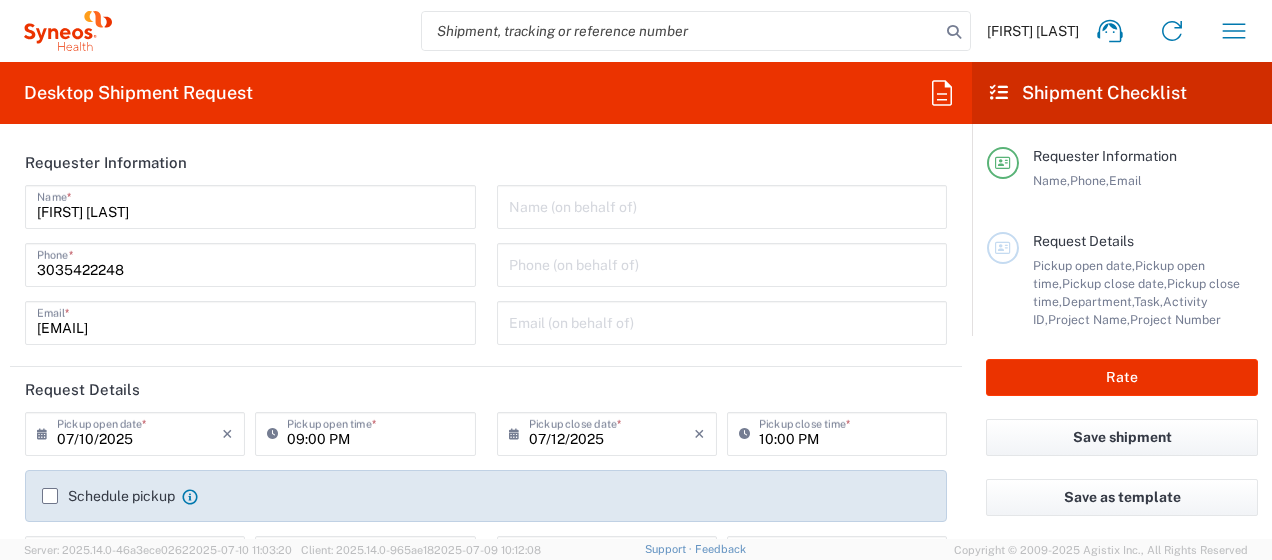 type on "3190" 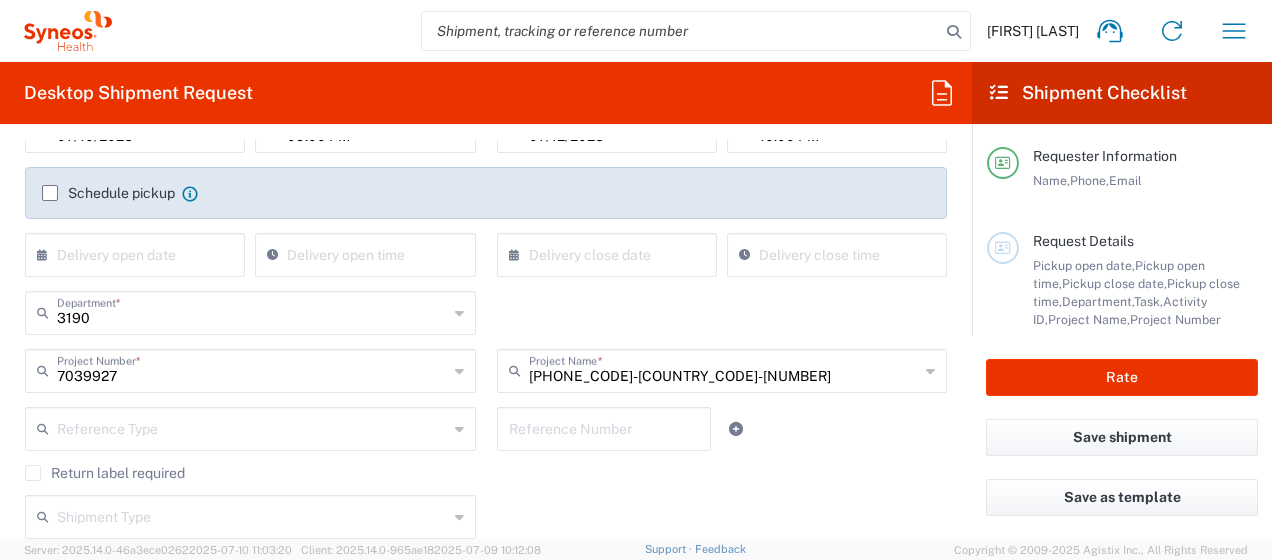 scroll, scrollTop: 100, scrollLeft: 0, axis: vertical 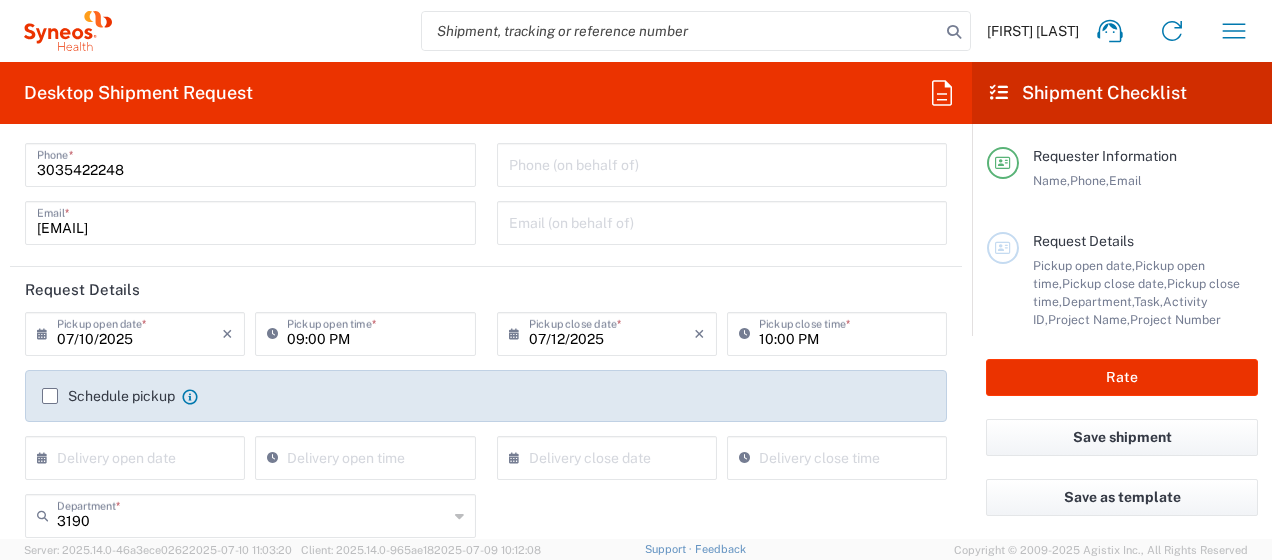 drag, startPoint x: 93, startPoint y: 333, endPoint x: 104, endPoint y: 330, distance: 11.401754 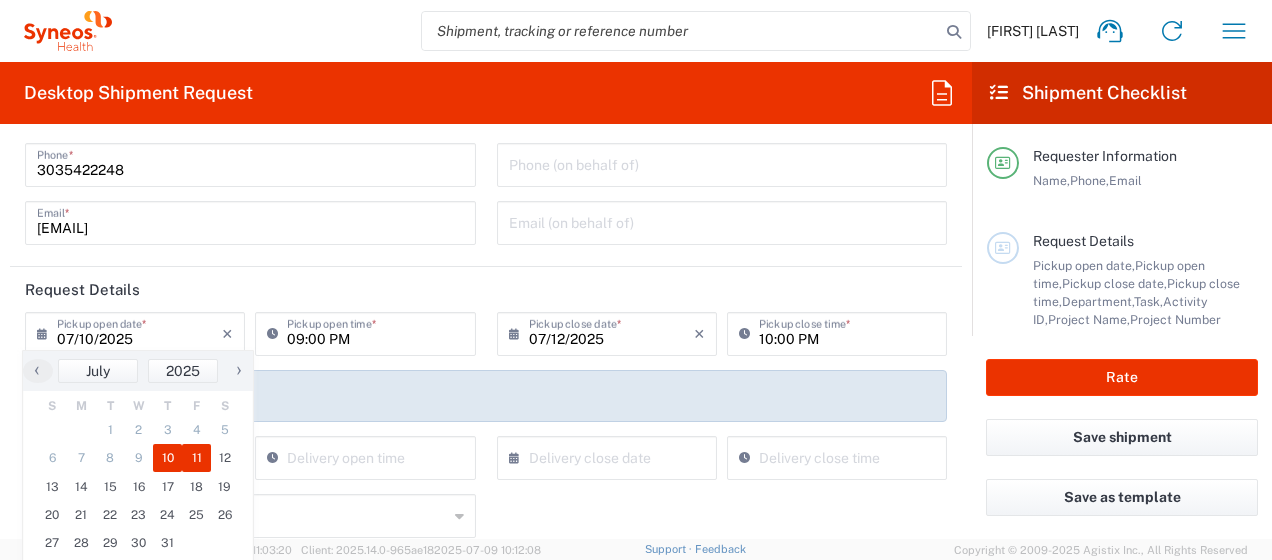 click on "11" 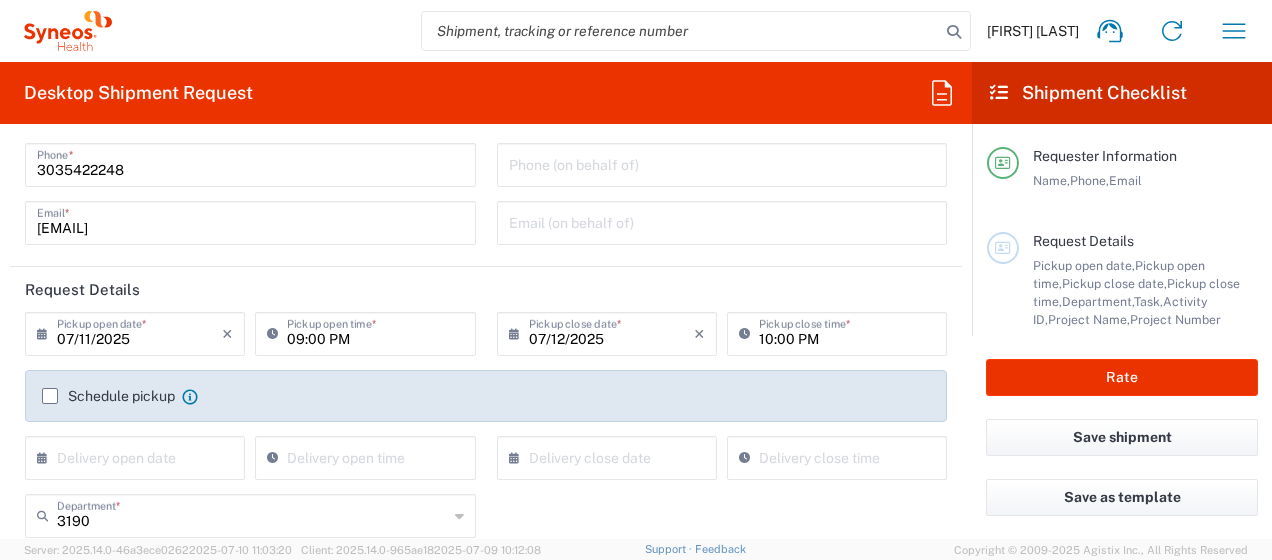 click on "09:00 PM" at bounding box center [375, 332] 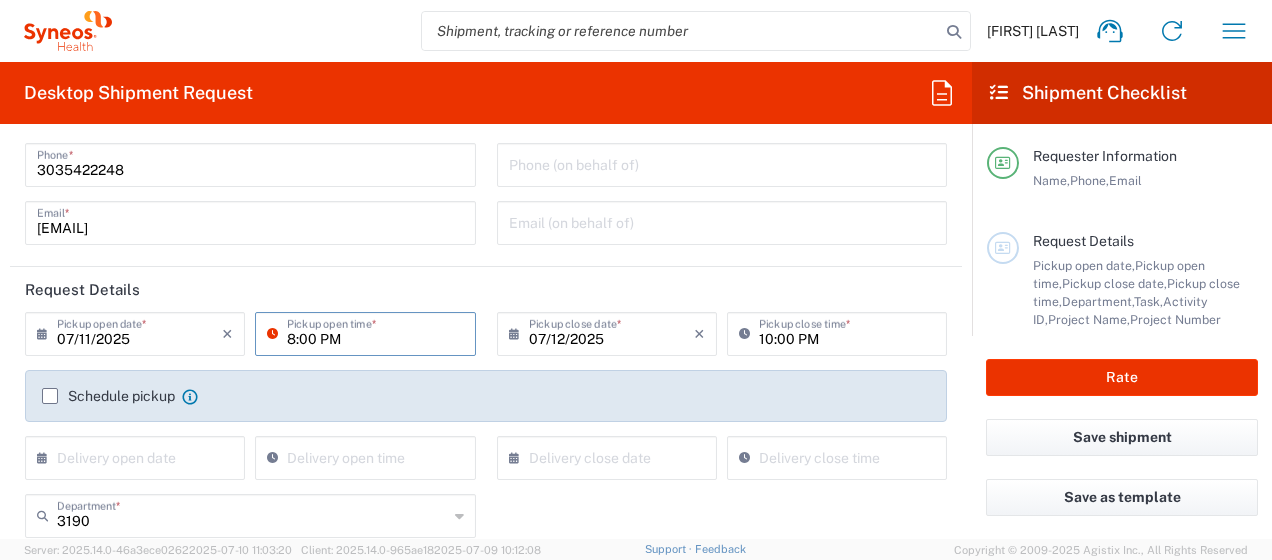 click on "8:00 PM" at bounding box center (375, 332) 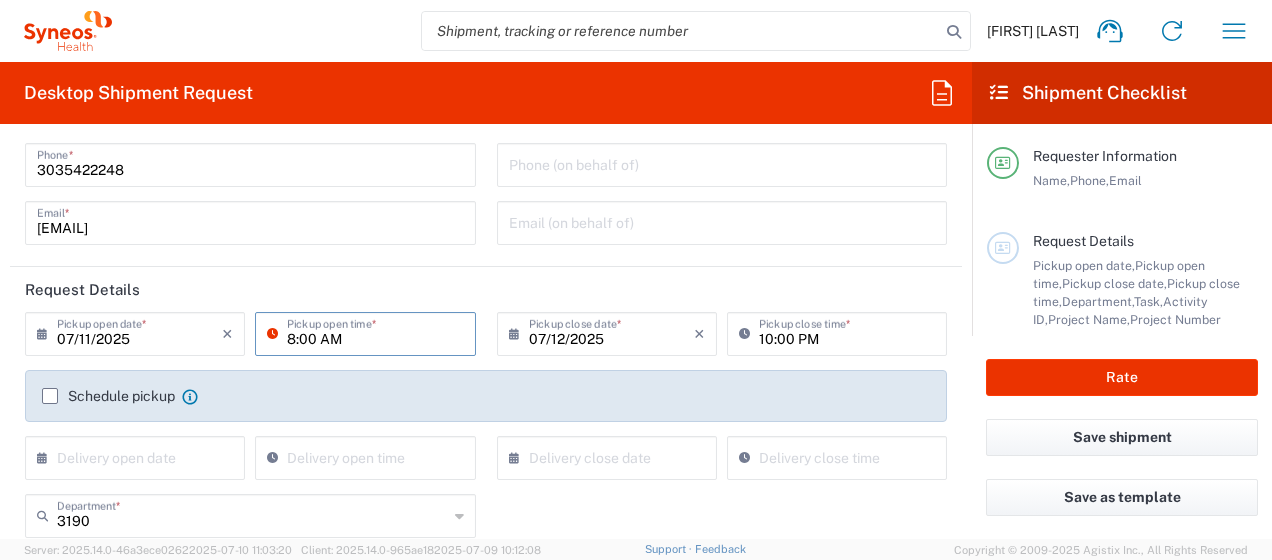 type on "08:00 AM" 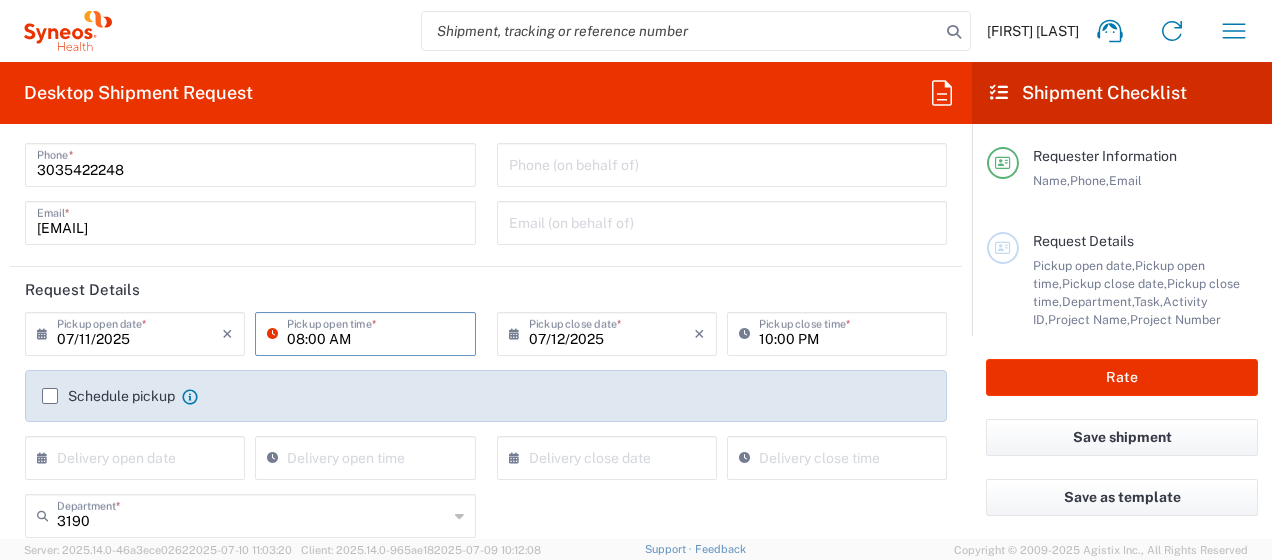 click on "Request Details" 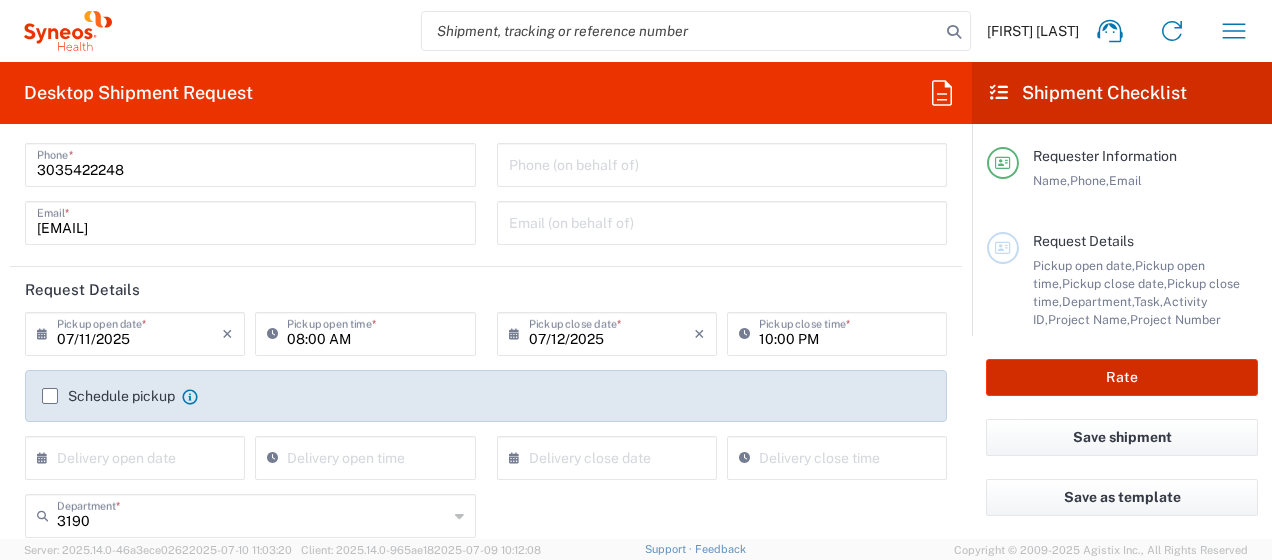 drag, startPoint x: 1064, startPoint y: 370, endPoint x: 1047, endPoint y: 370, distance: 17 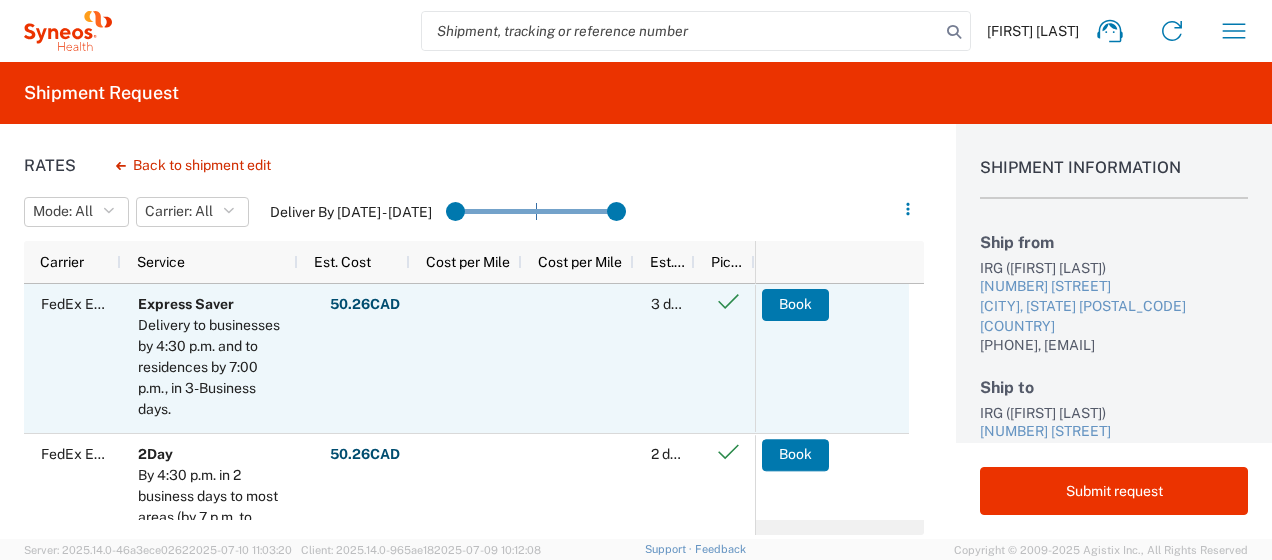 scroll, scrollTop: 122, scrollLeft: 0, axis: vertical 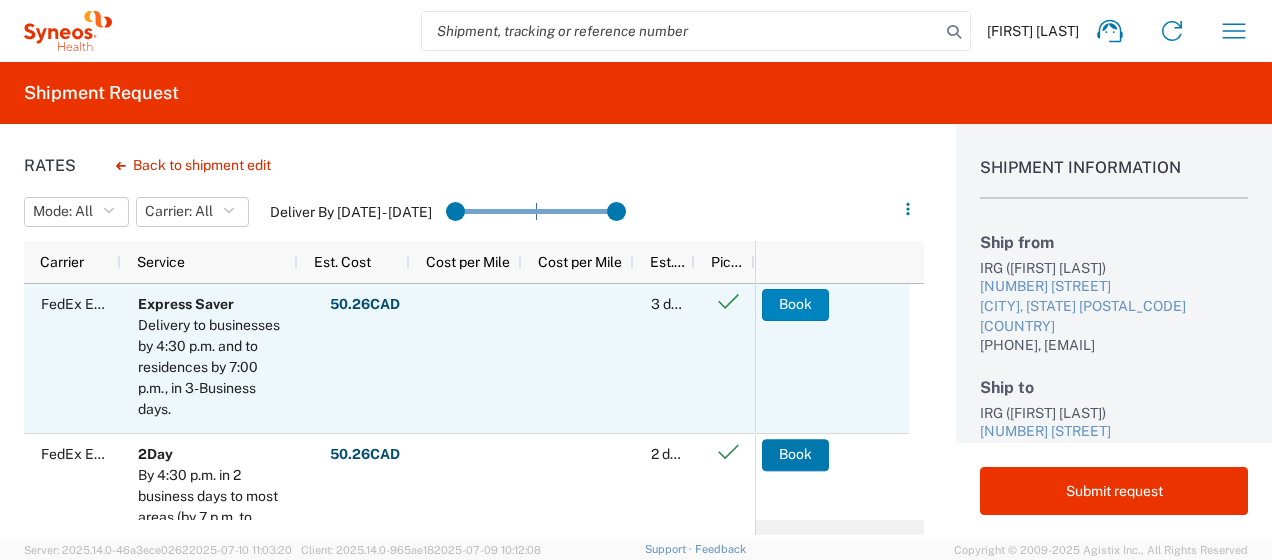 click on "Book" 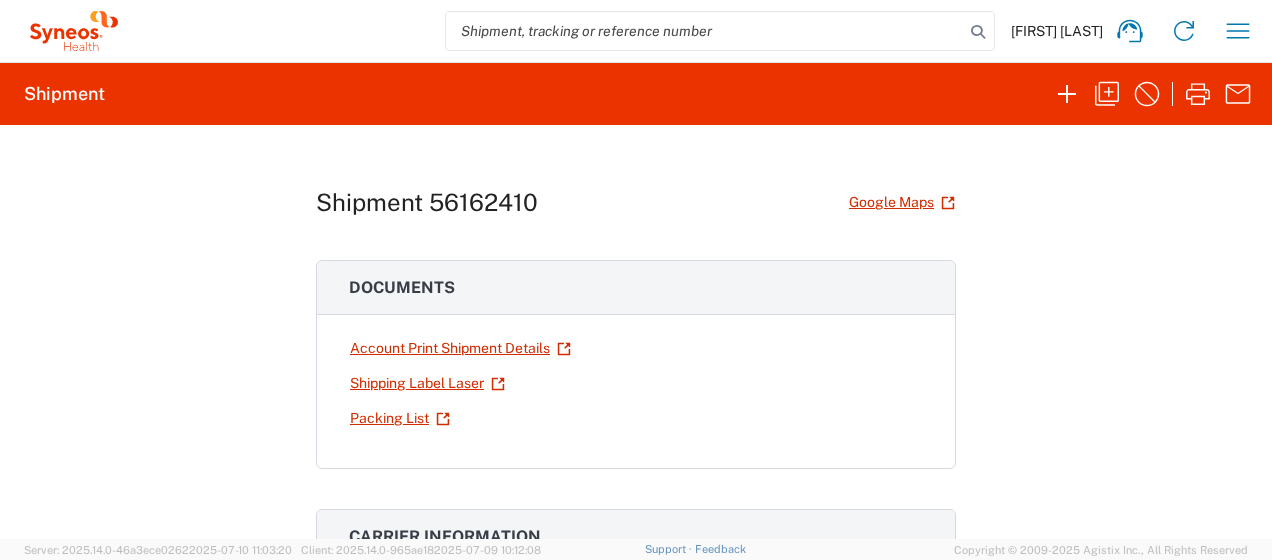 click on "Shipment [SHIPMENT_NUMBER] Google Maps
Carrier information Carrier name: FedEx Express Service level: Express Saver Tracking number: [TRACKING_NUMBER] Shipping cost [PRICE] [CURRENCY] Request details Pickup time: [DATE] [TIME] - [DATE] [TIME] Schedule Pickup Request
Delivery time: - Edit Date and Time Cost center [COST_CENTER] References Project [PROJECT_NUMBER] Project Number [PROJECT_NUMBER] Department [DEPARTMENT] Requester information [FIRST] [LAST] [PHONE] [EMAIL] Ship from/to From: To: IRG 3063 FROMME RD 4480 OAK STREET [CITY], [STATE] [POSTAL_CODE] [COUNTRY] [CITY], [STATE] [POSTAL_CODE] [COUNTRY] Phone: [PHONE] Phone: [PHONE] Tax info: Tax info: TIN [TIN] Package info & contents Envelope 1" 